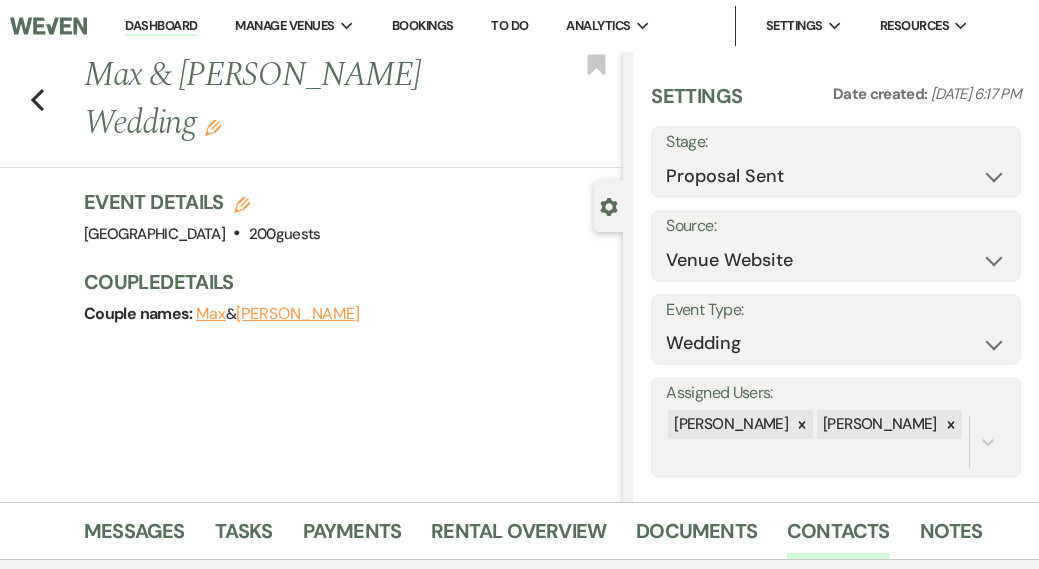 scroll, scrollTop: 0, scrollLeft: 0, axis: both 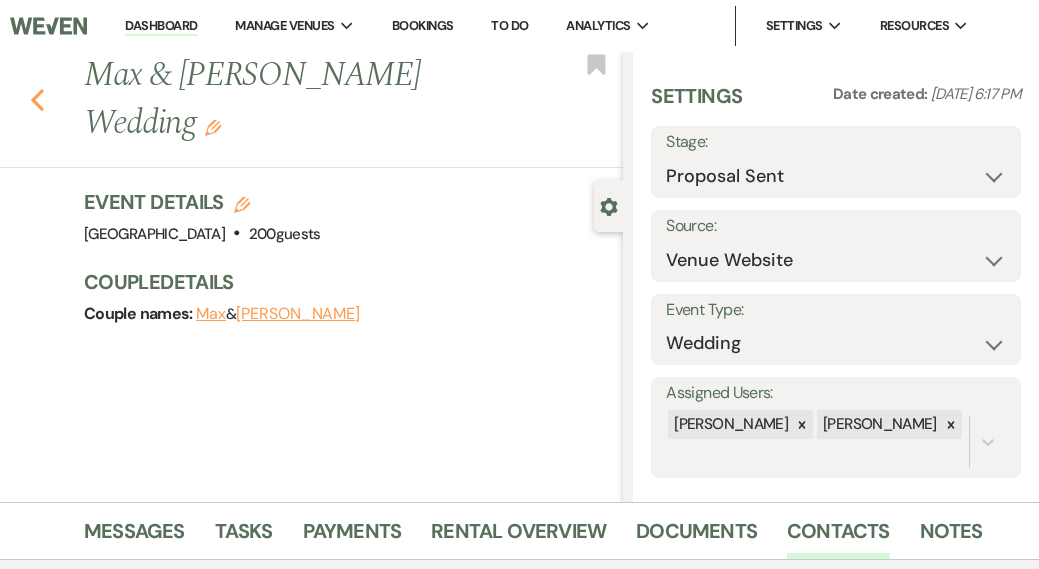 click on "Previous" 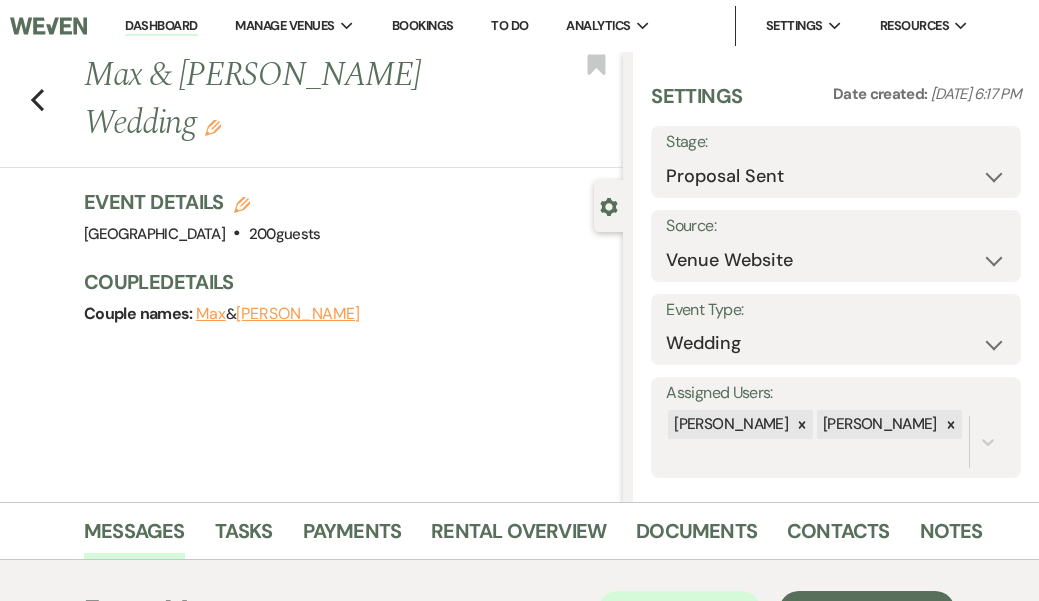 scroll, scrollTop: 543, scrollLeft: 0, axis: vertical 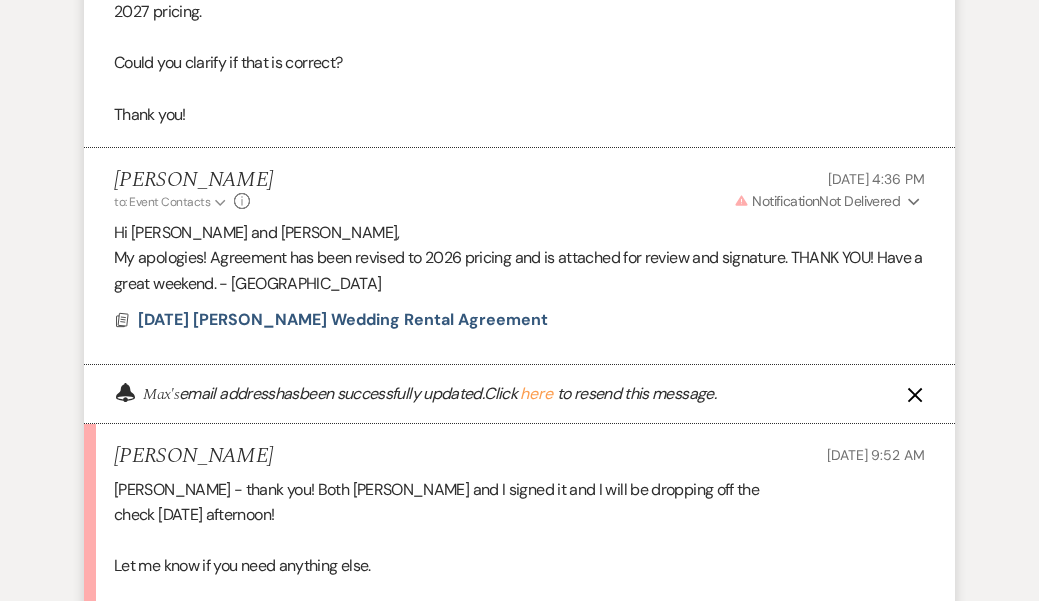 click on "X" 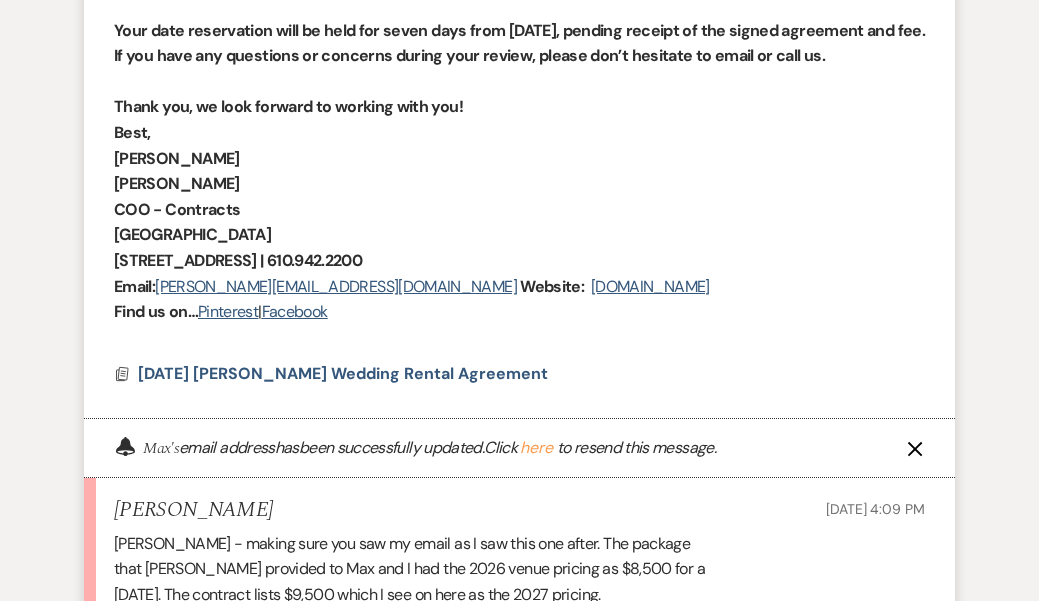 scroll, scrollTop: 4155, scrollLeft: 0, axis: vertical 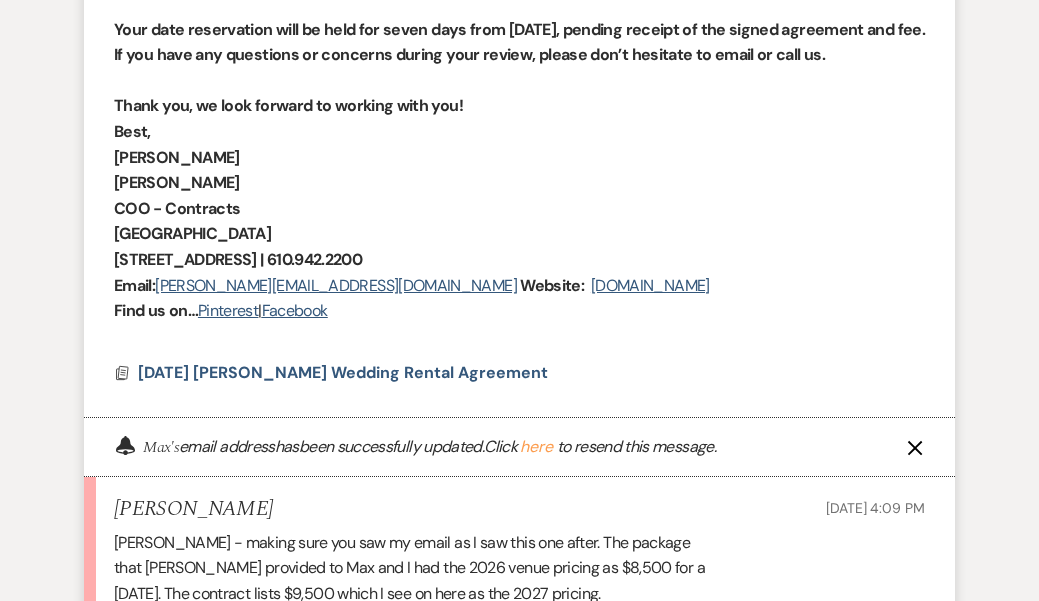click on "Bell [PERSON_NAME]'s  email address  has  been successfully updated.  Click   here   to resend this message. X" at bounding box center (519, 447) 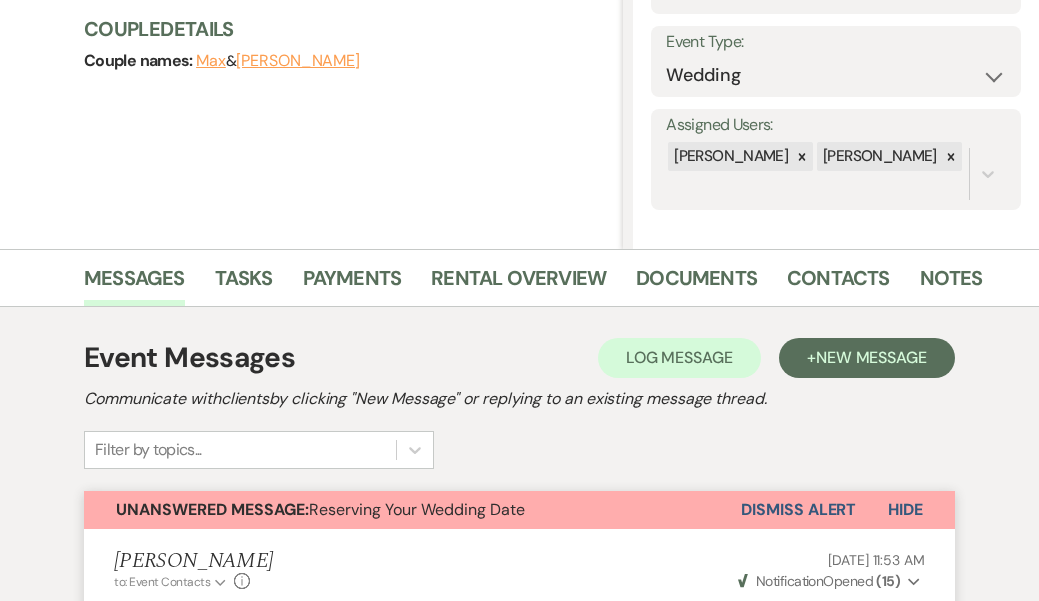 scroll, scrollTop: 255, scrollLeft: 0, axis: vertical 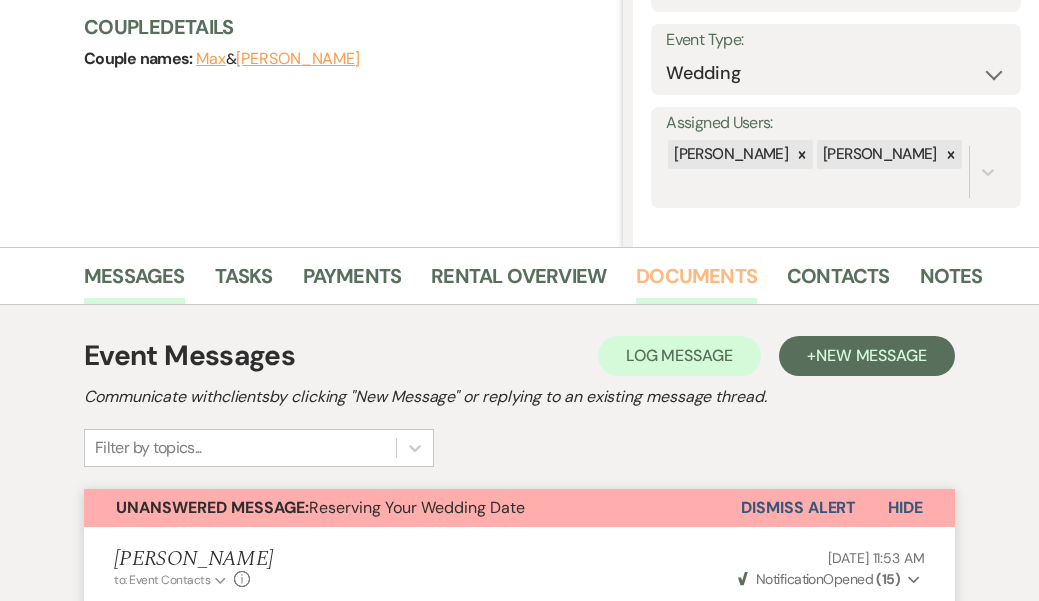click on "Documents" at bounding box center (696, 282) 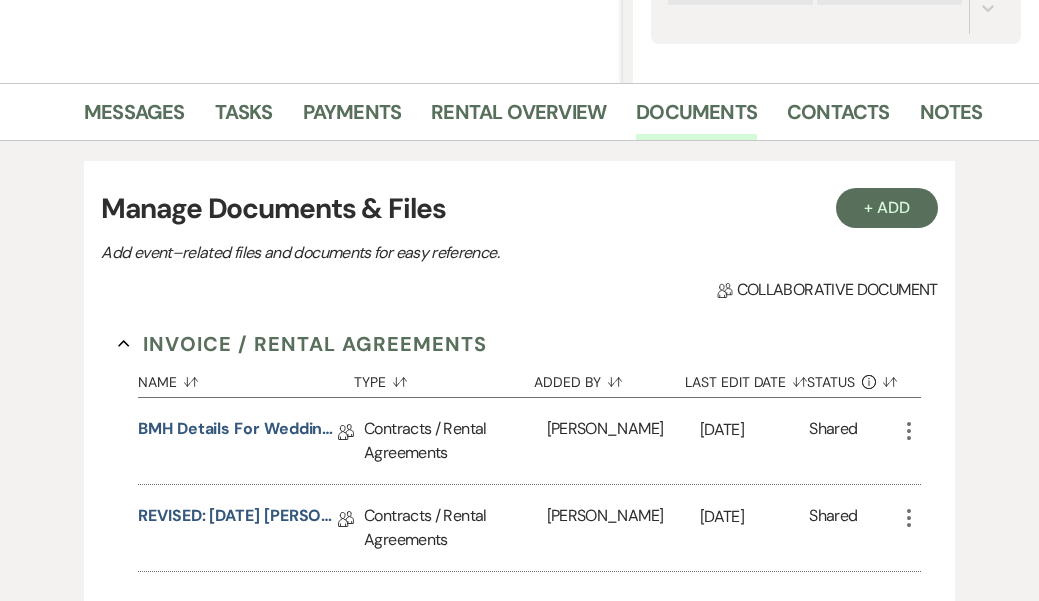 scroll, scrollTop: 417, scrollLeft: 0, axis: vertical 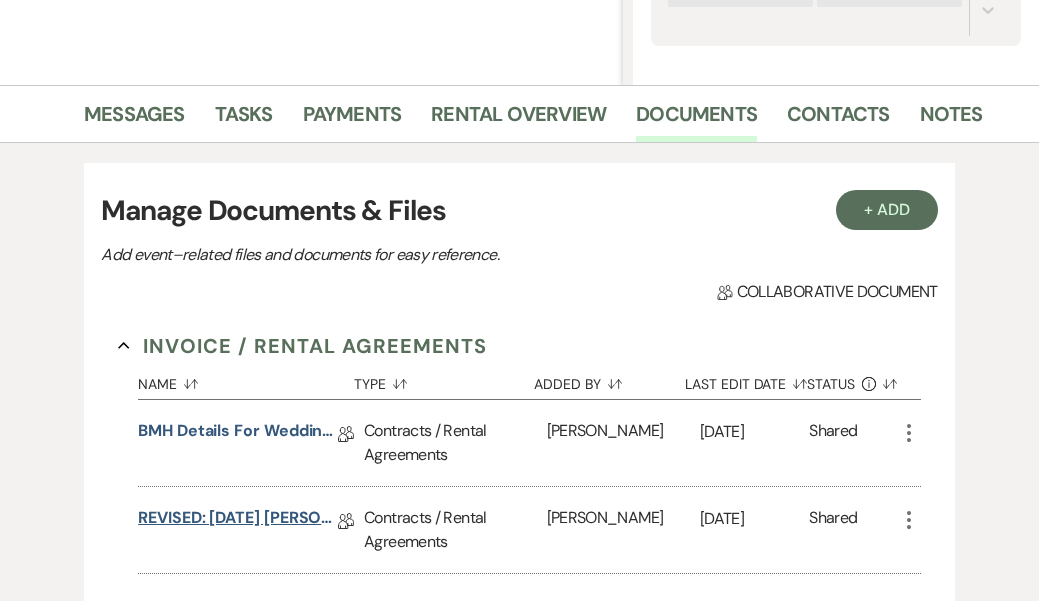 click on "REVISED: [DATE] [PERSON_NAME] Wedding Rental Agreement" at bounding box center [238, 521] 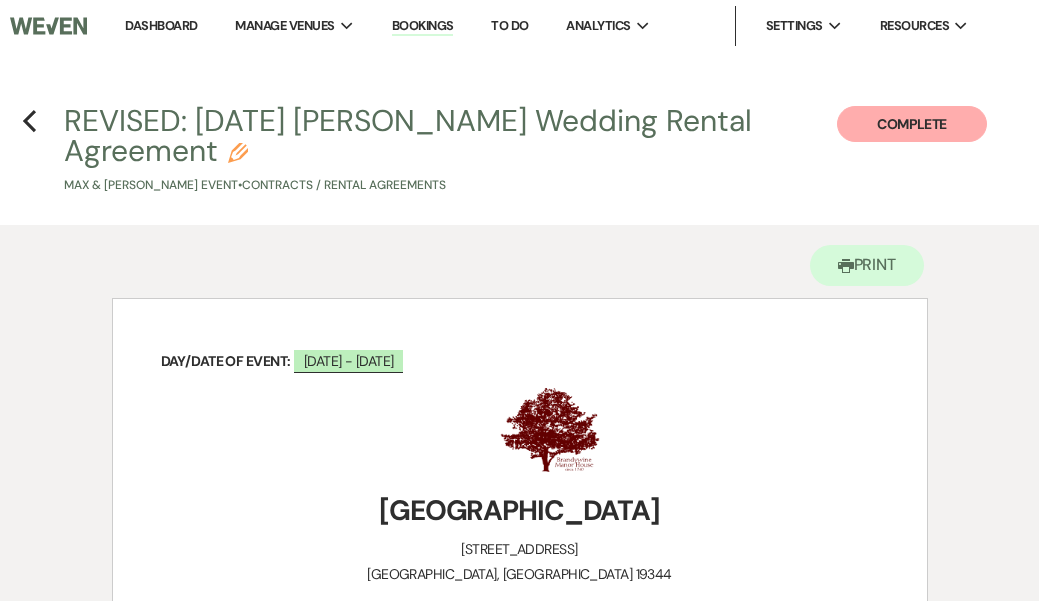 scroll, scrollTop: 0, scrollLeft: 0, axis: both 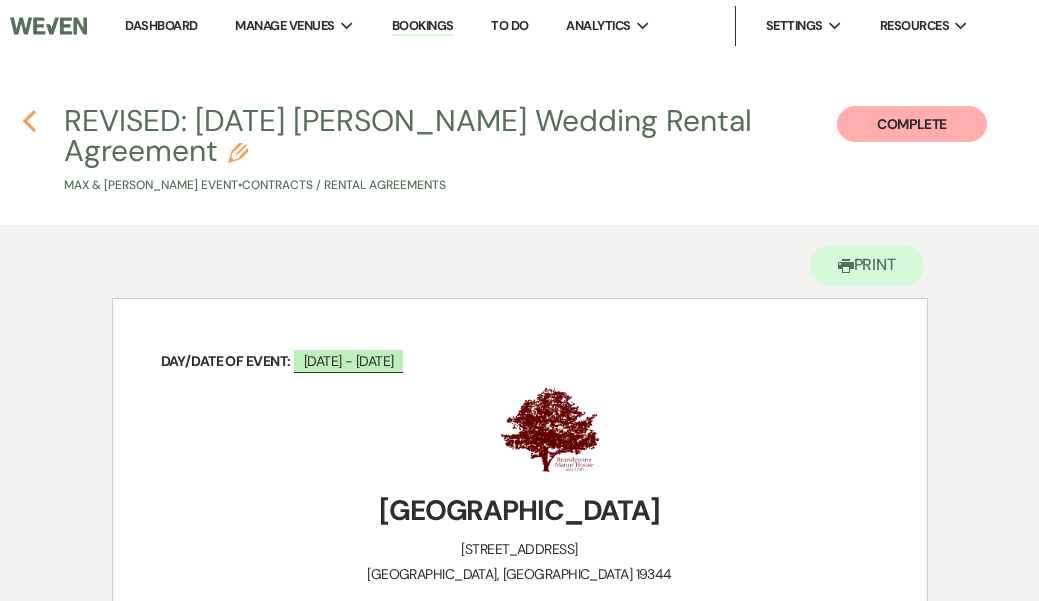 click on "Previous" 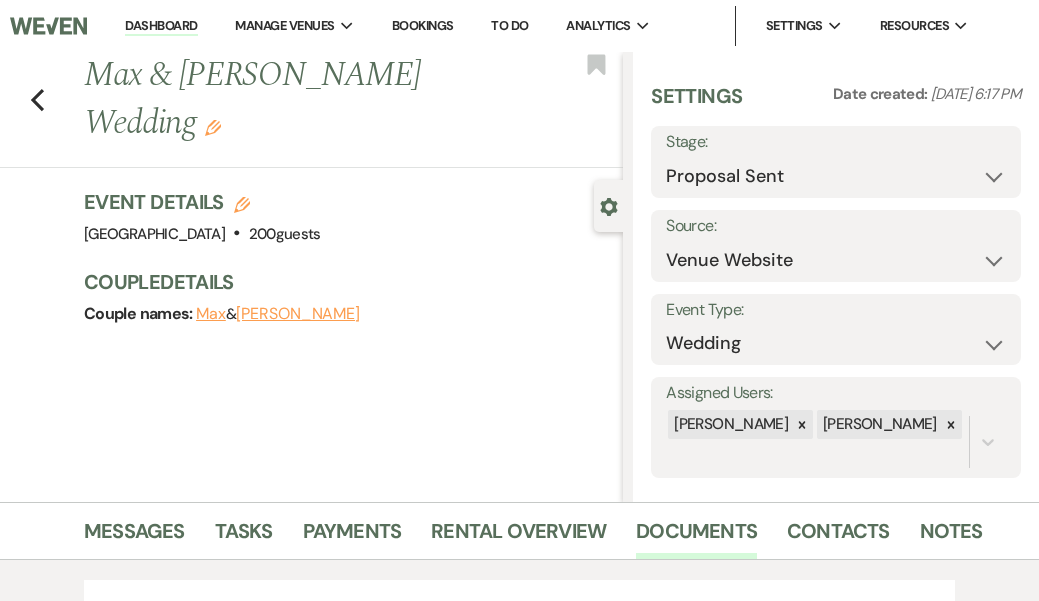 scroll, scrollTop: 417, scrollLeft: 0, axis: vertical 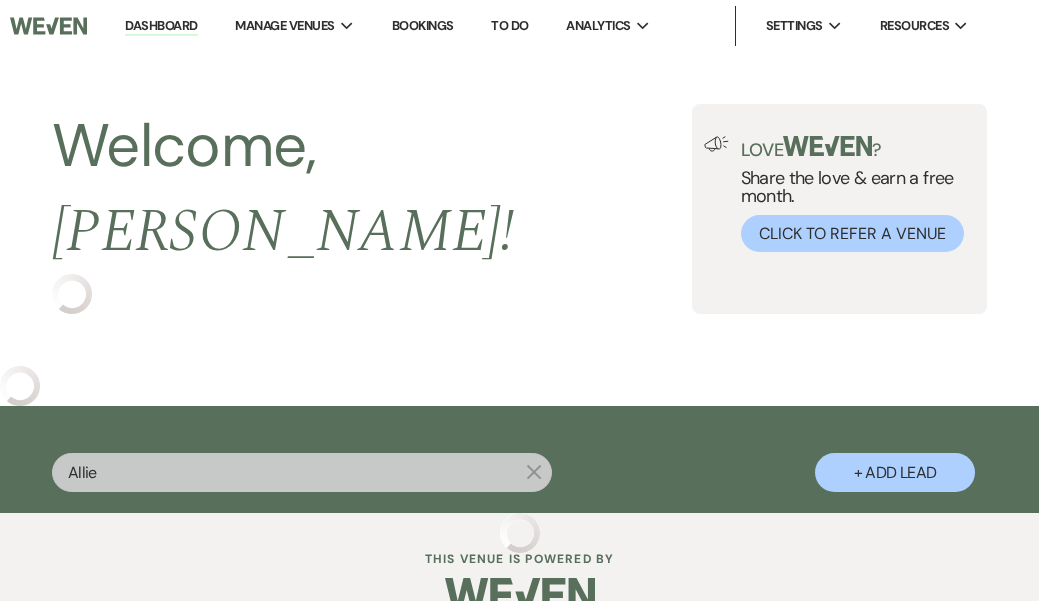 select on "6" 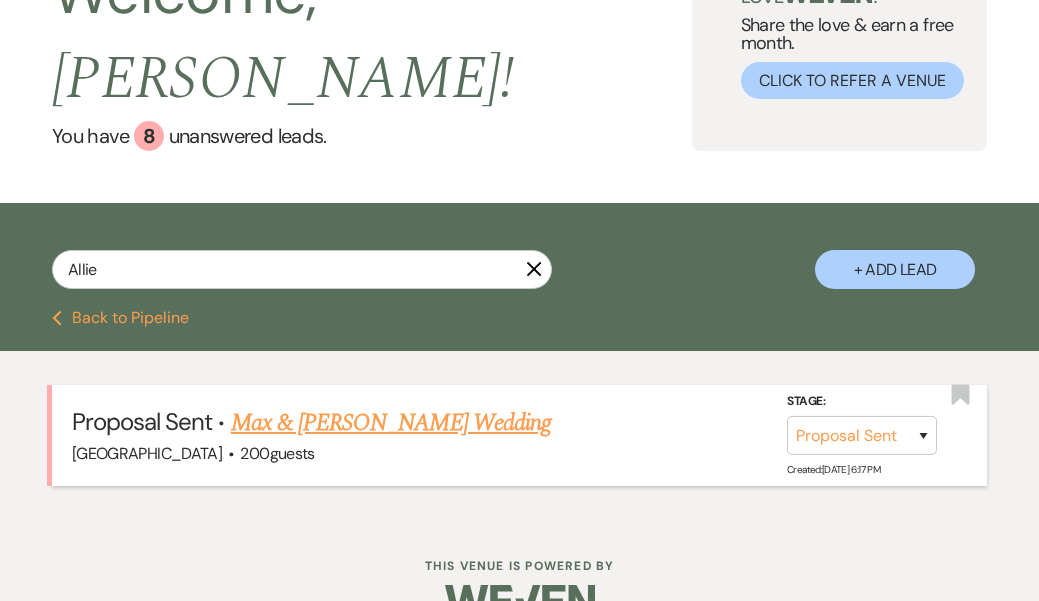 scroll, scrollTop: 152, scrollLeft: 0, axis: vertical 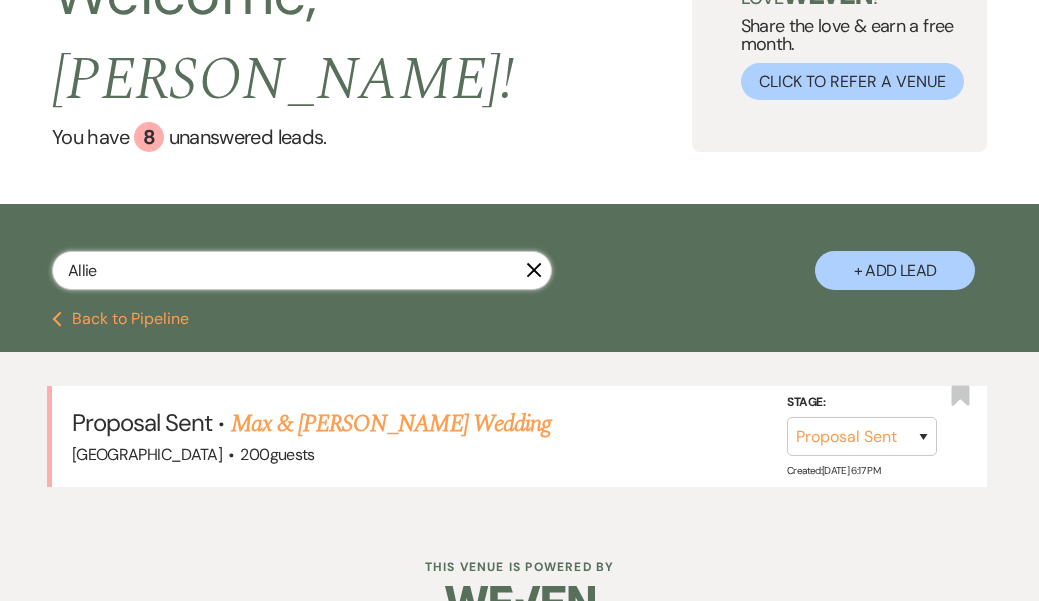 drag, startPoint x: 111, startPoint y: 230, endPoint x: 17, endPoint y: 188, distance: 102.9563 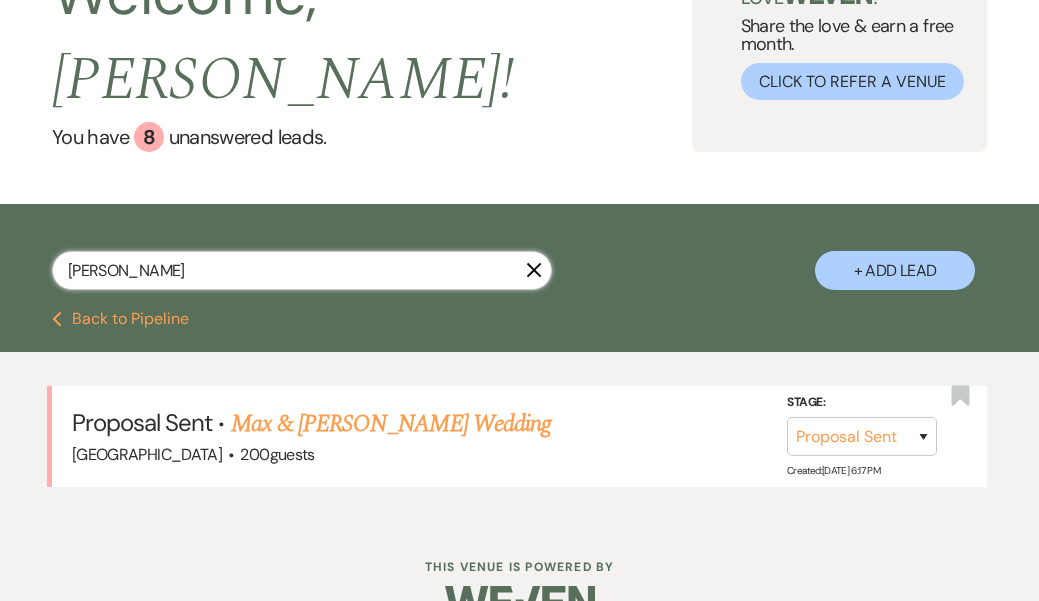 type on "Michaella" 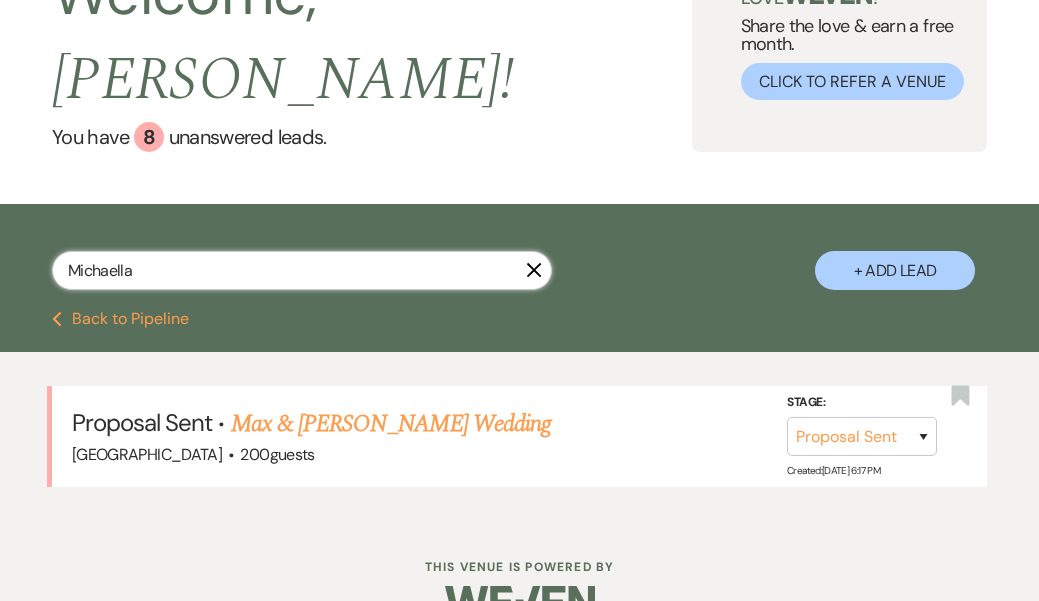 scroll, scrollTop: 103, scrollLeft: 0, axis: vertical 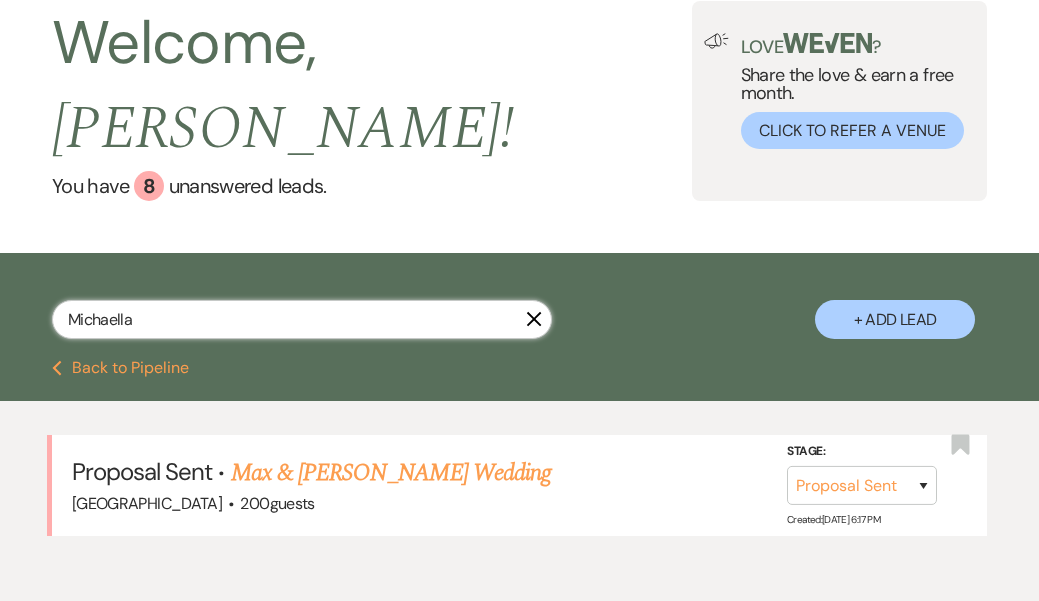 select on "8" 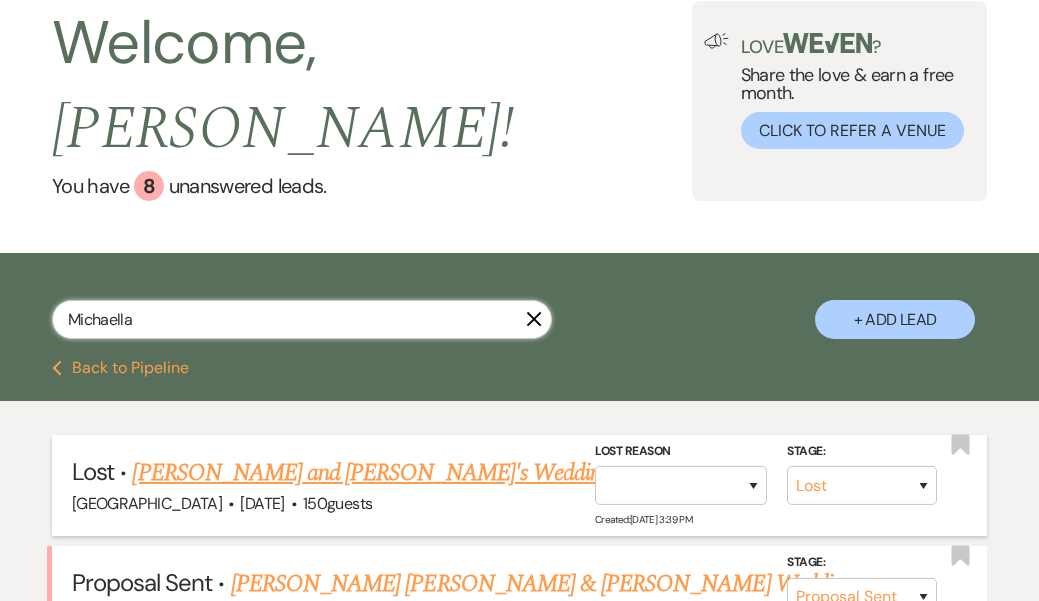 type on "Michaella" 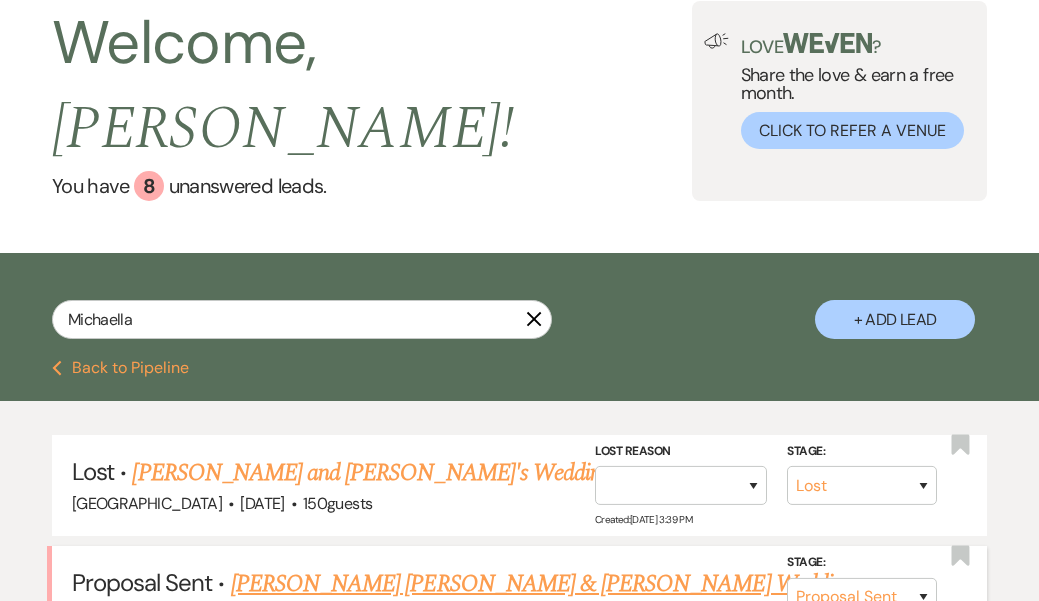 click on "[PERSON_NAME] [PERSON_NAME] & [PERSON_NAME] Wedding" at bounding box center [542, 584] 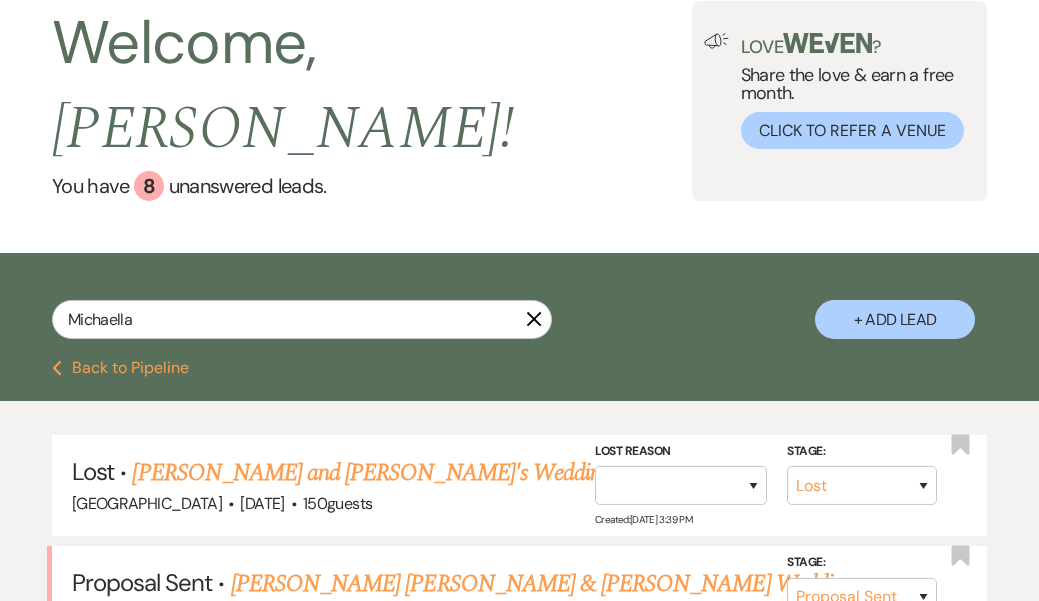 select on "6" 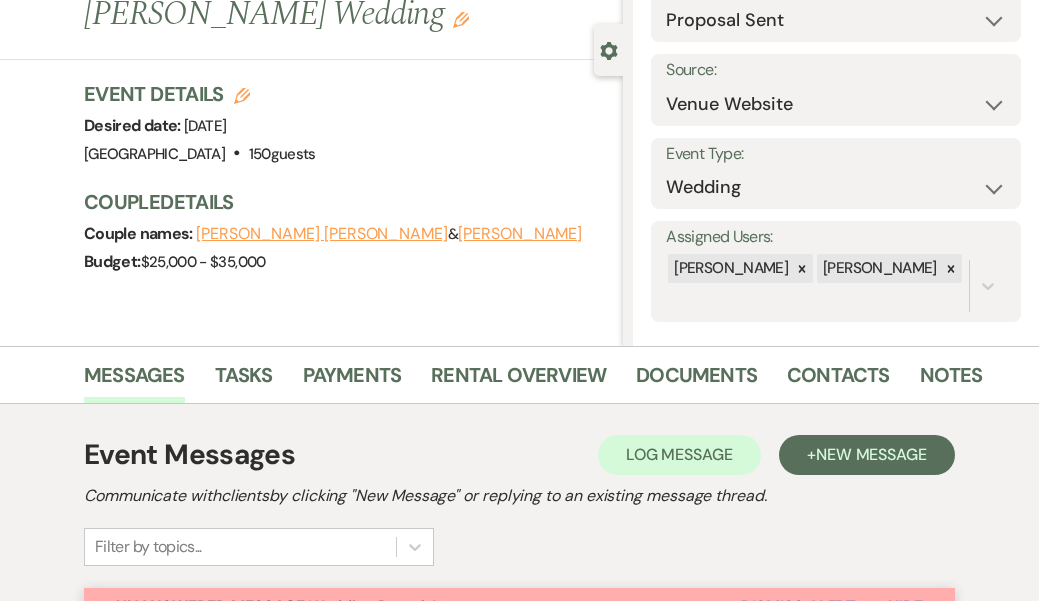 scroll, scrollTop: 159, scrollLeft: 0, axis: vertical 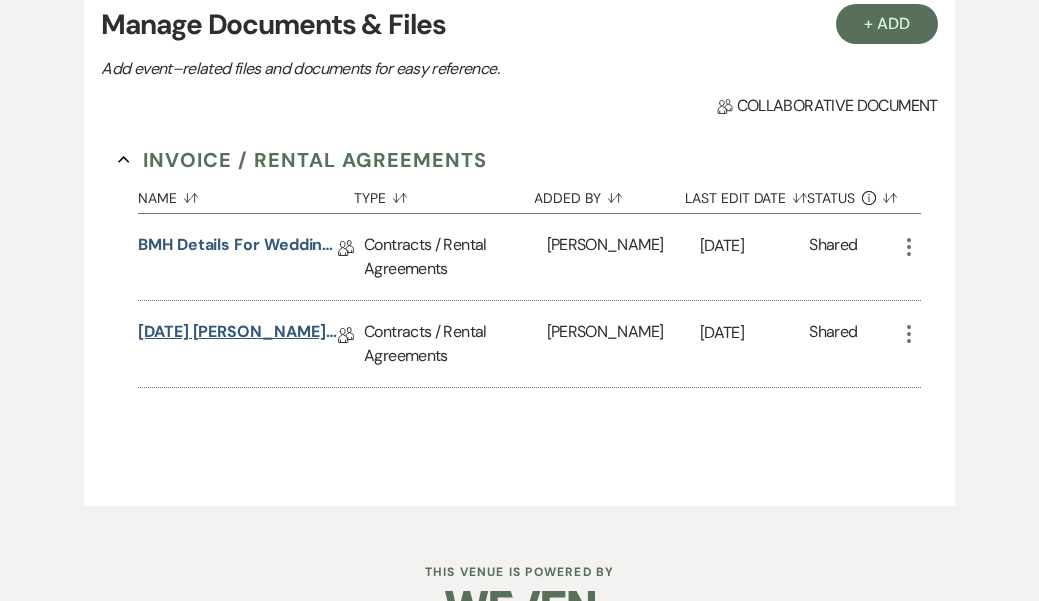click on "[DATE] [PERSON_NAME] Rental Agreement" at bounding box center [238, 335] 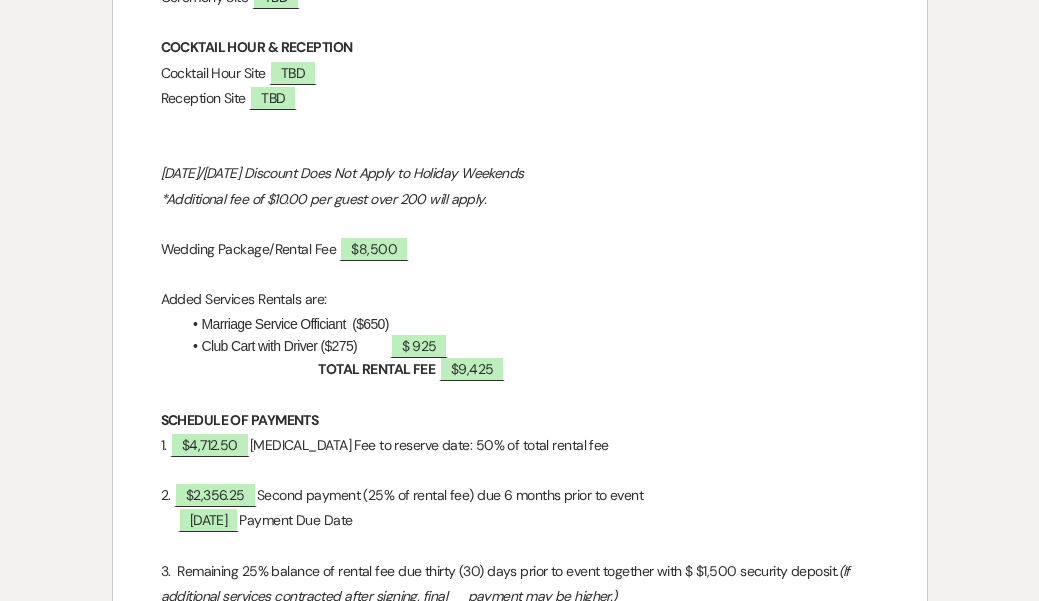 scroll, scrollTop: 1458, scrollLeft: 0, axis: vertical 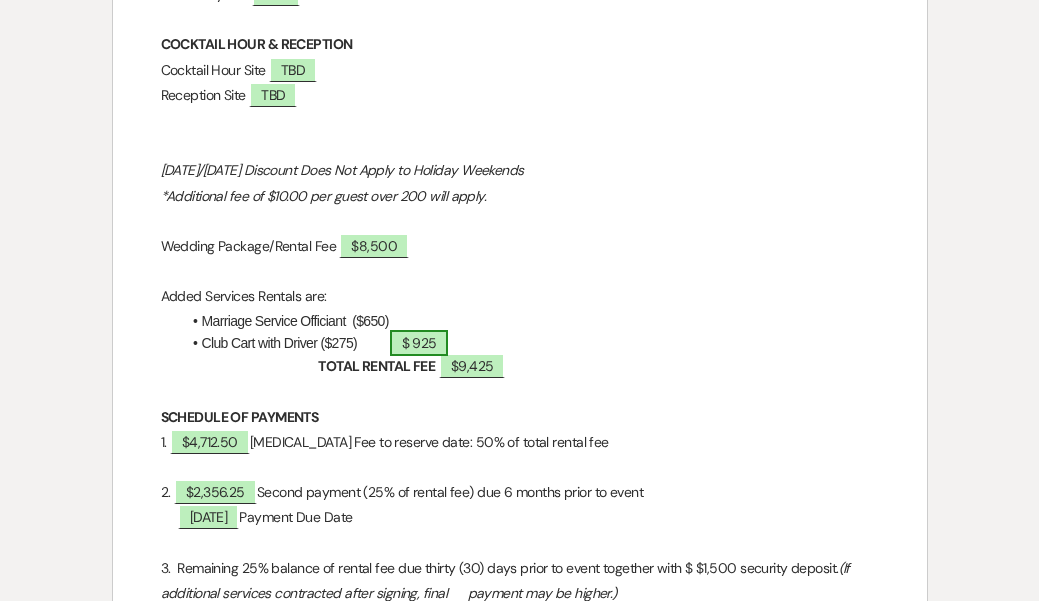 click on "$  925" at bounding box center (419, 343) 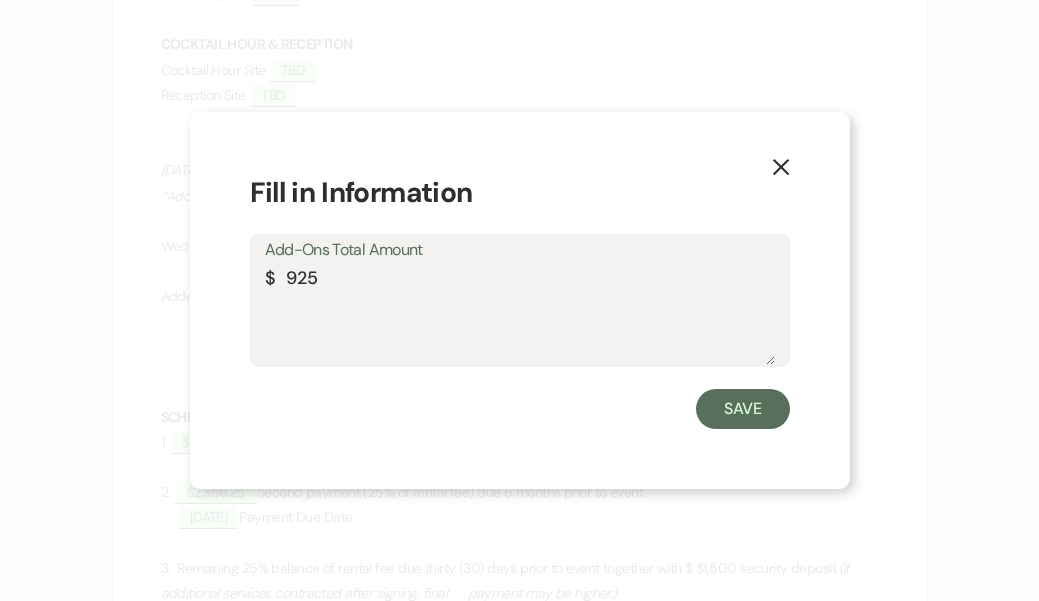 drag, startPoint x: 320, startPoint y: 283, endPoint x: 282, endPoint y: 274, distance: 39.051247 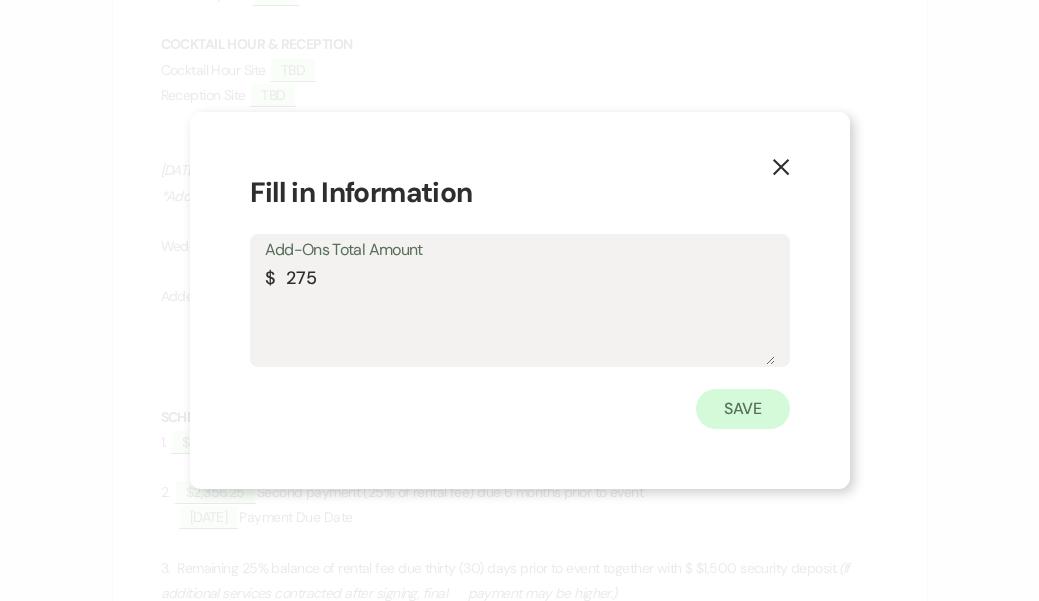 type on "$  275" 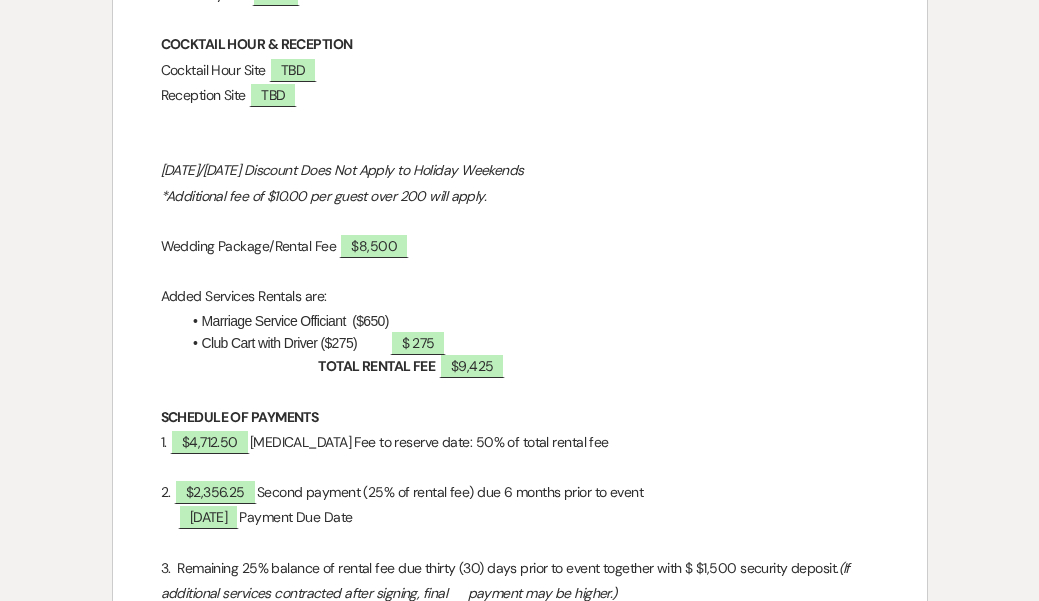 drag, startPoint x: 418, startPoint y: 312, endPoint x: 173, endPoint y: 308, distance: 245.03265 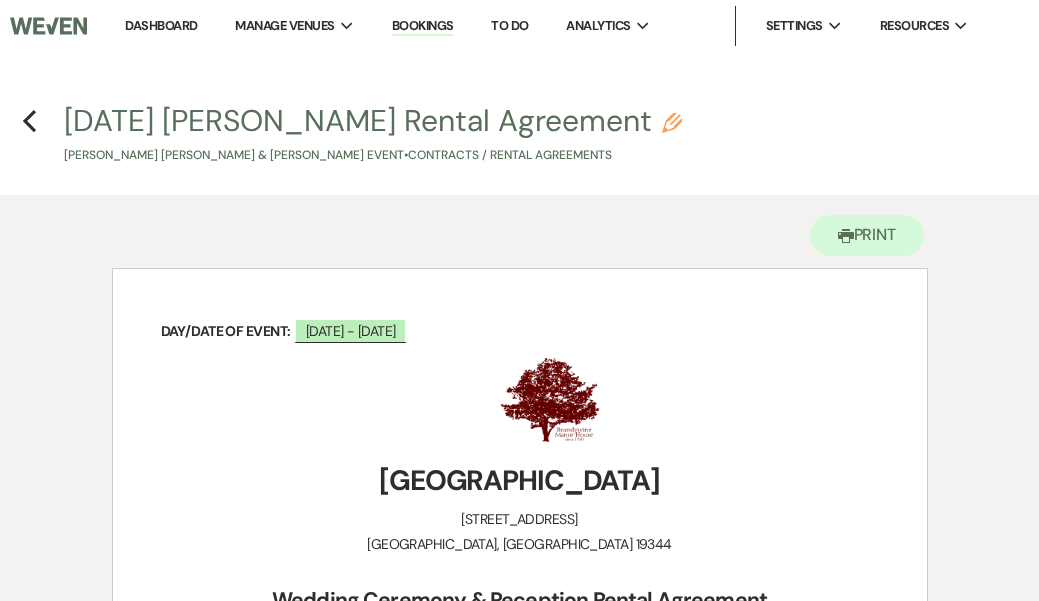 scroll, scrollTop: 0, scrollLeft: 0, axis: both 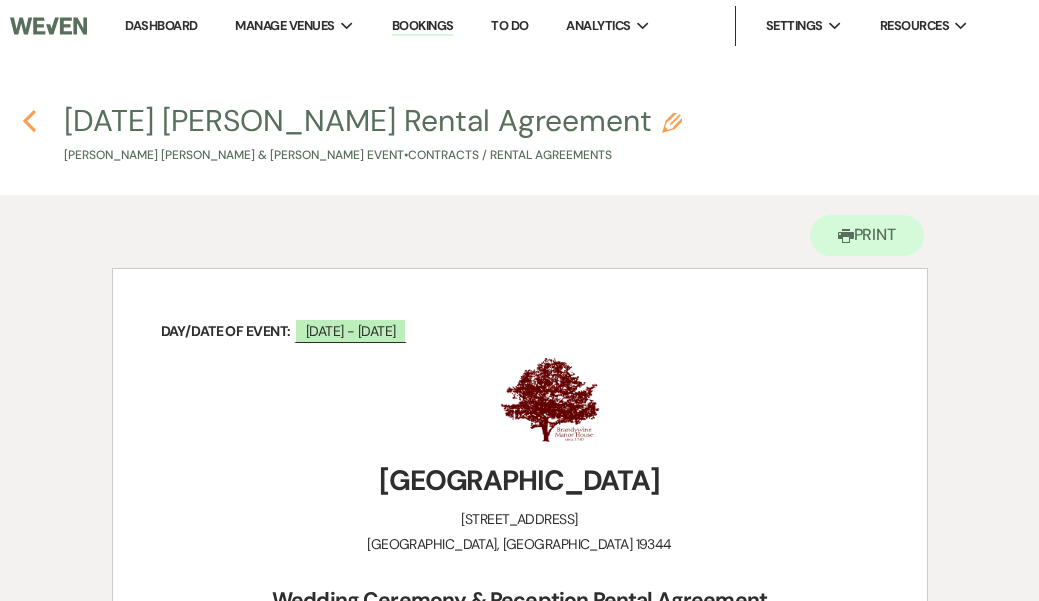 click 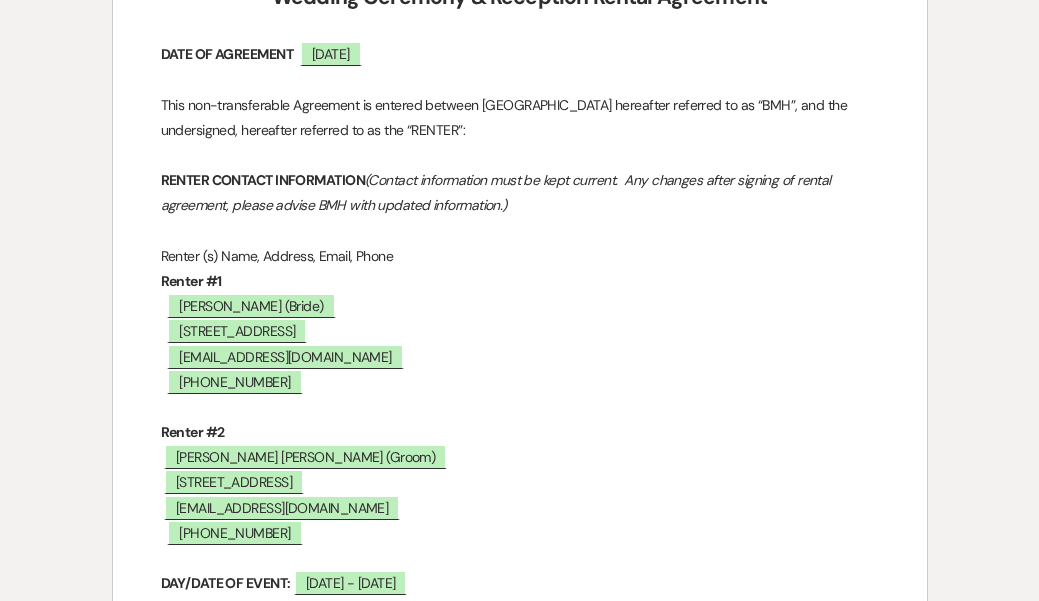 select on "6" 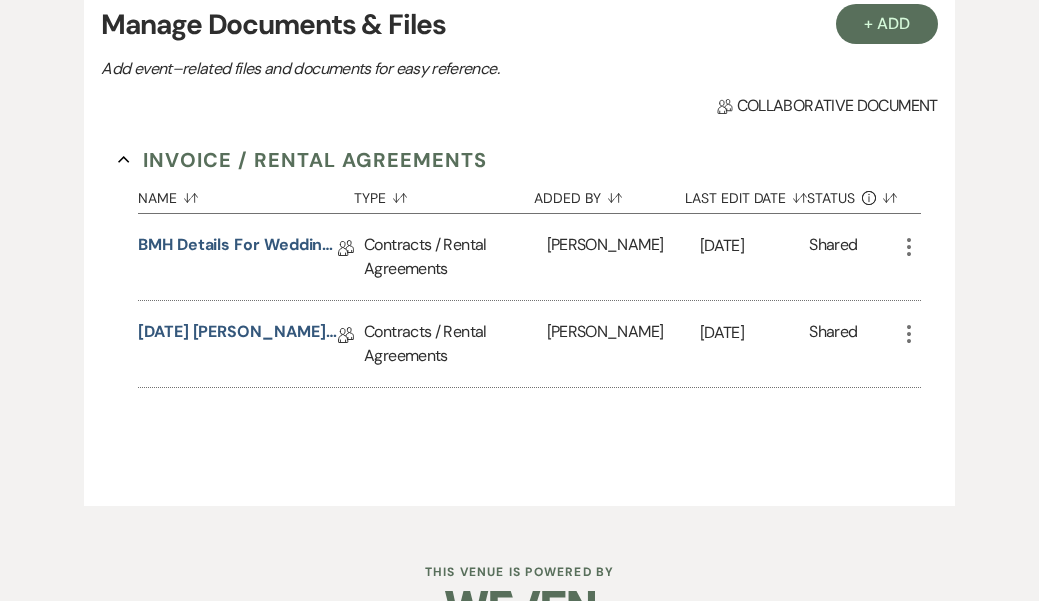 click on "More" 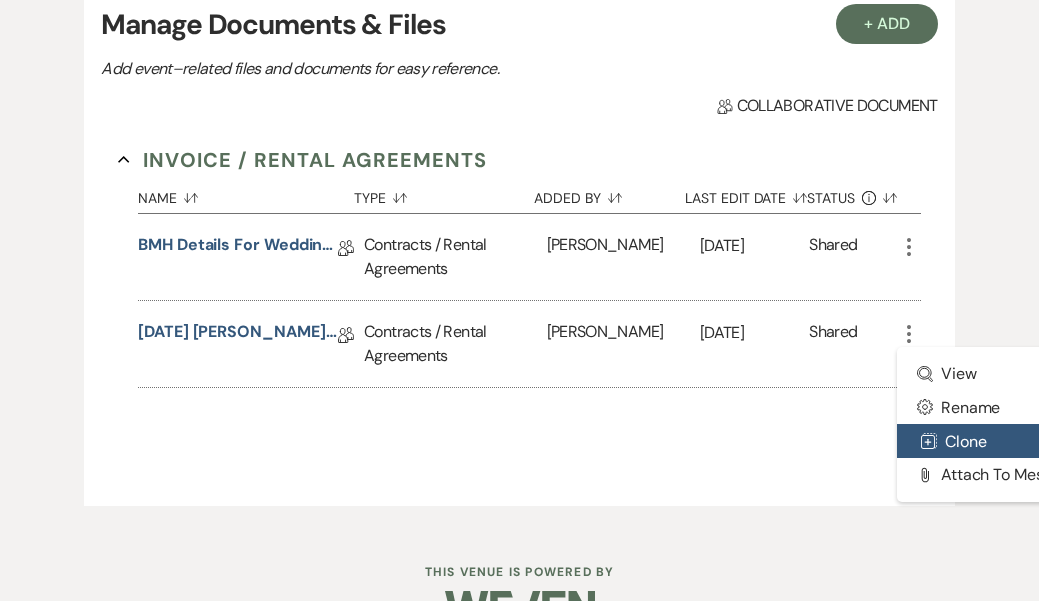 click on "Duplicate Clone" at bounding box center (998, 441) 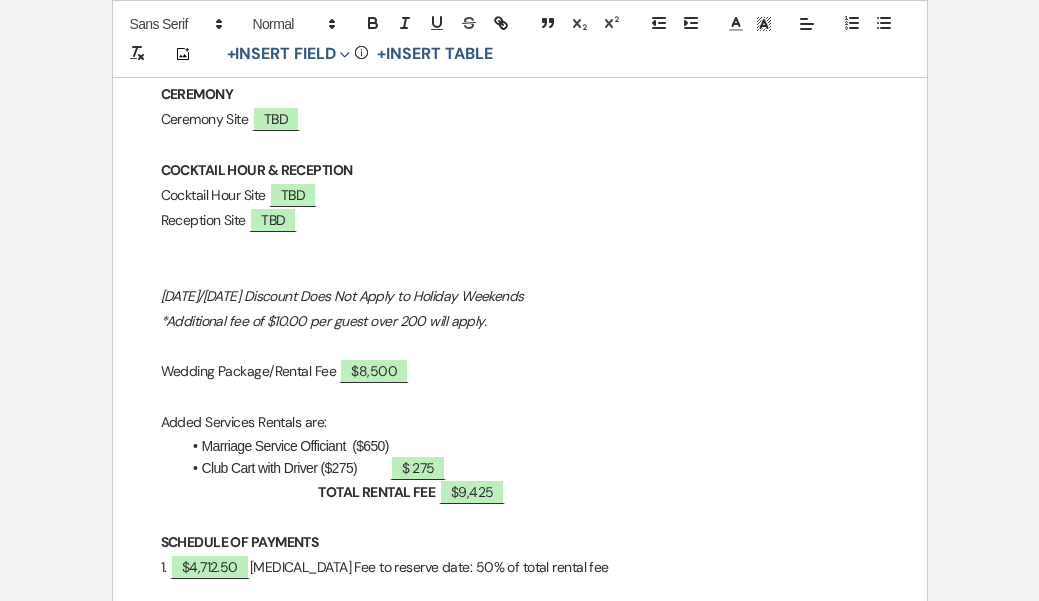 scroll, scrollTop: 1442, scrollLeft: 0, axis: vertical 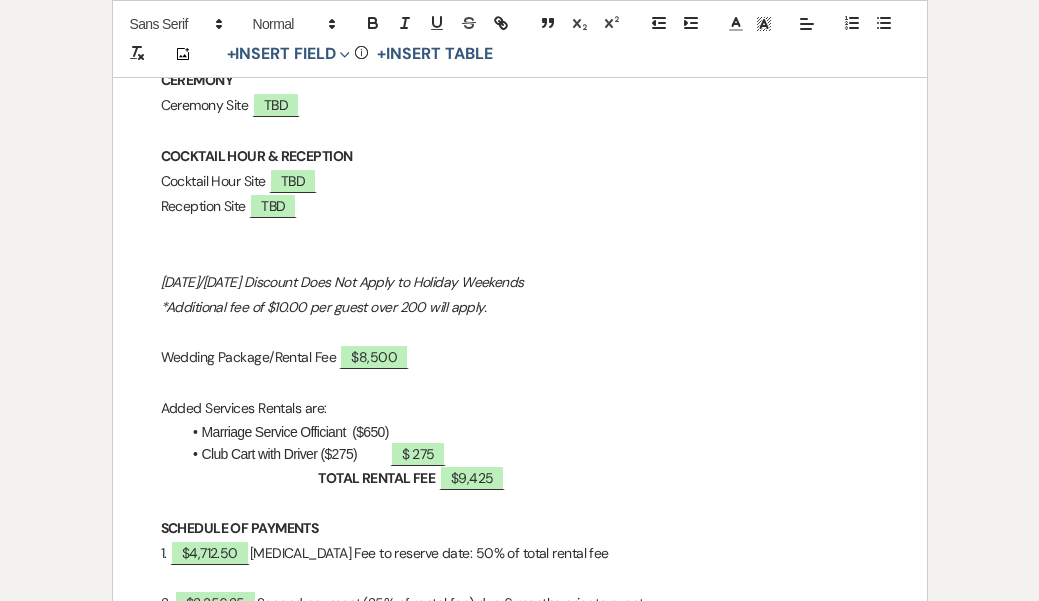 drag, startPoint x: 420, startPoint y: 419, endPoint x: 197, endPoint y: 422, distance: 223.02017 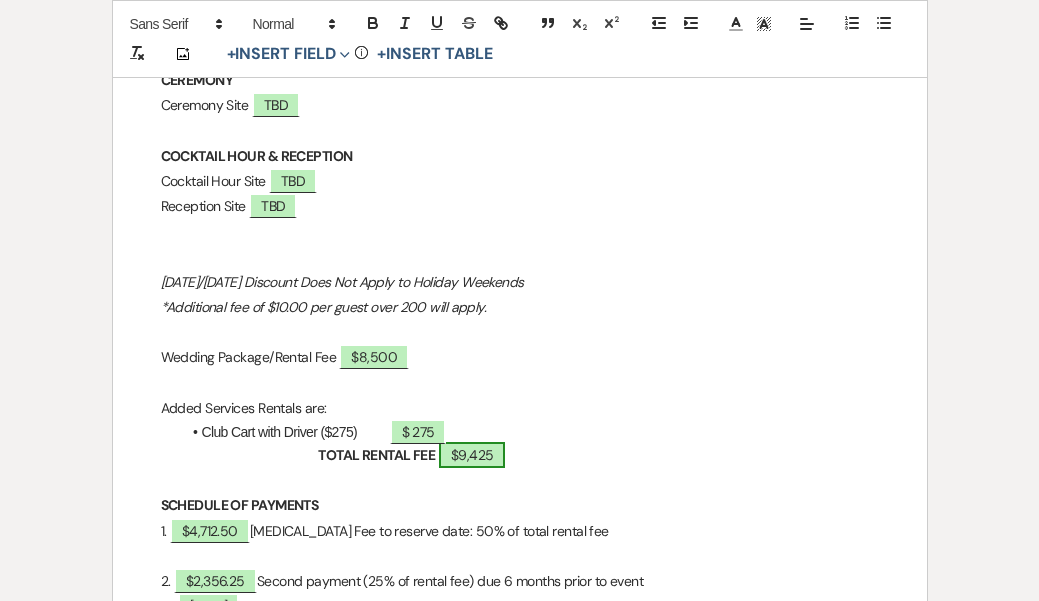 click on "$9,425" at bounding box center (472, 455) 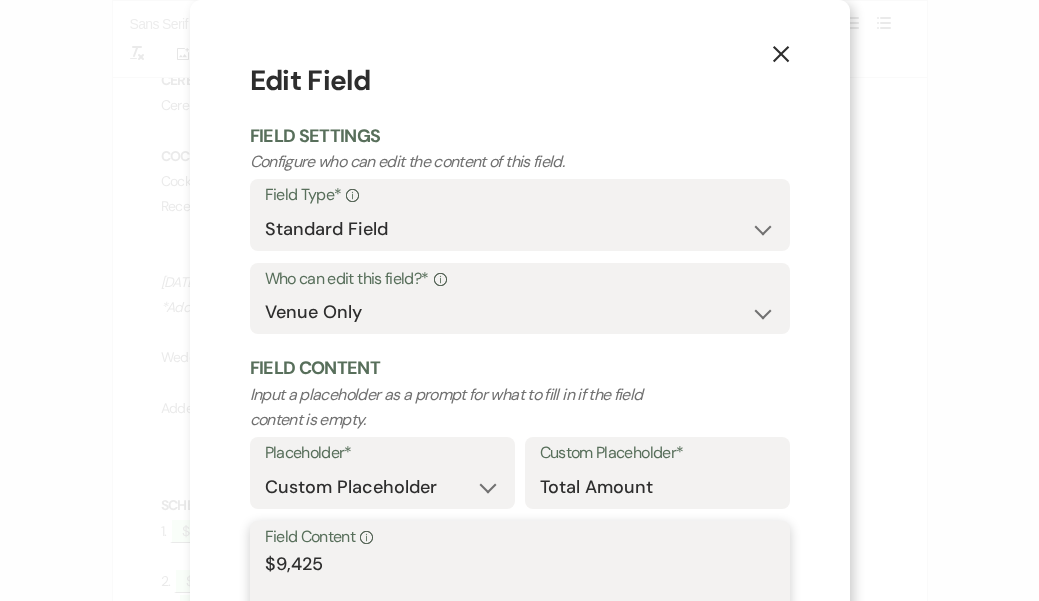 drag, startPoint x: 329, startPoint y: 556, endPoint x: 275, endPoint y: 553, distance: 54.08327 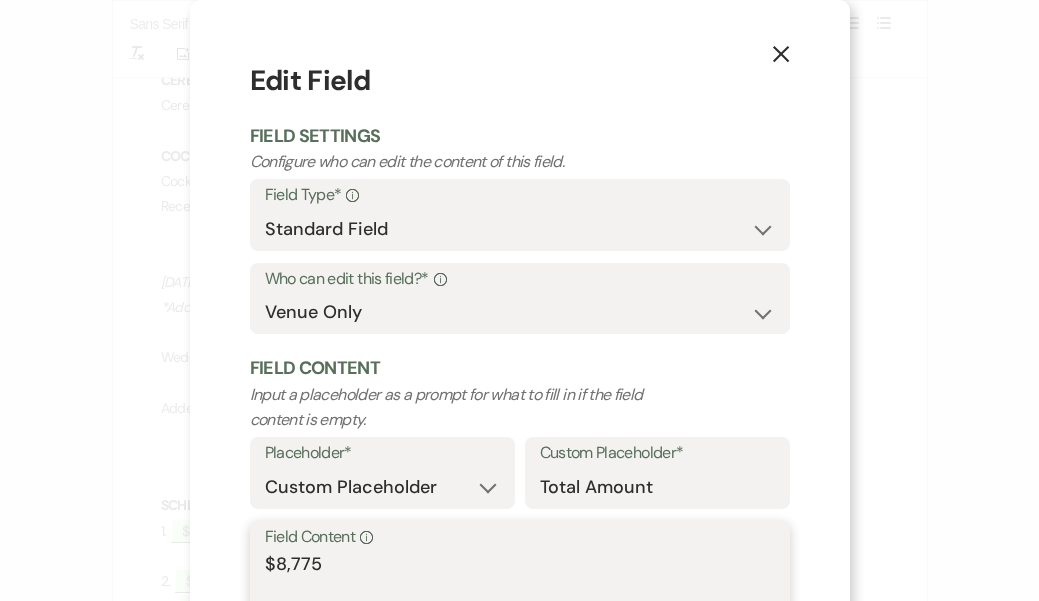 type on "$8,775" 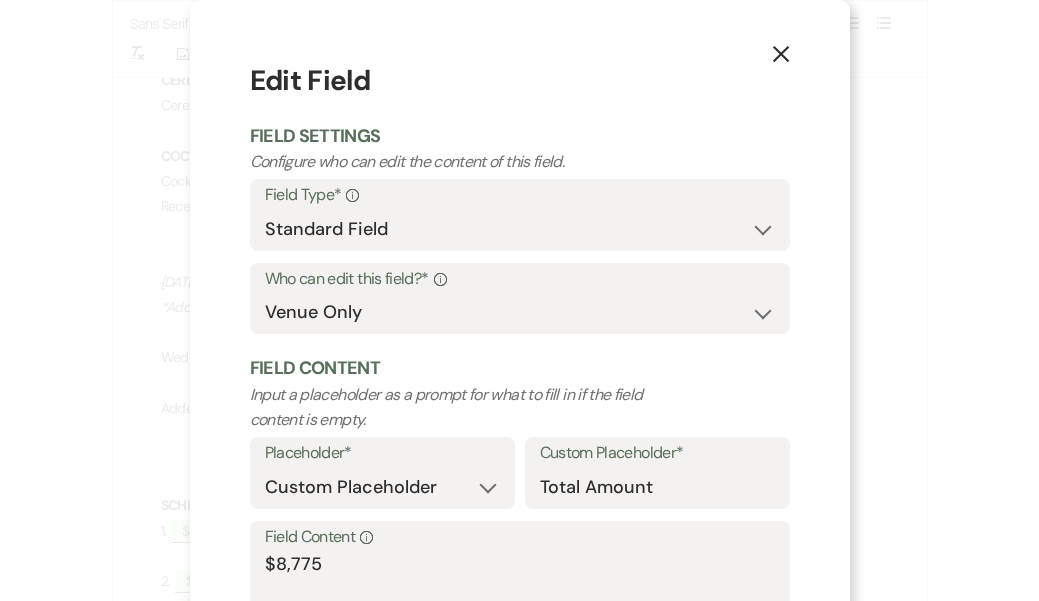 scroll, scrollTop: 9, scrollLeft: 0, axis: vertical 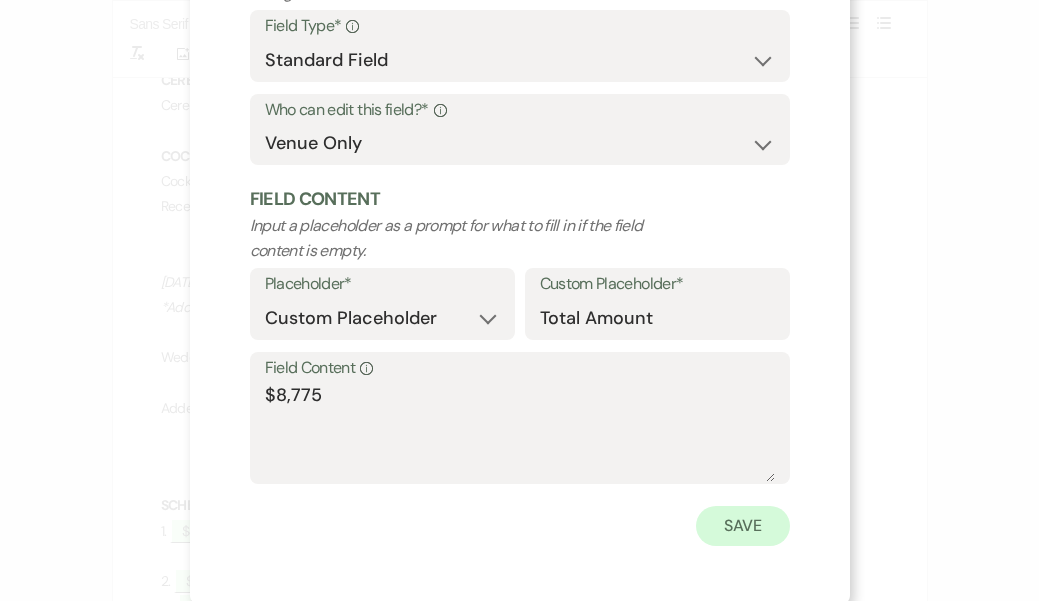 click on "Save" at bounding box center [743, 526] 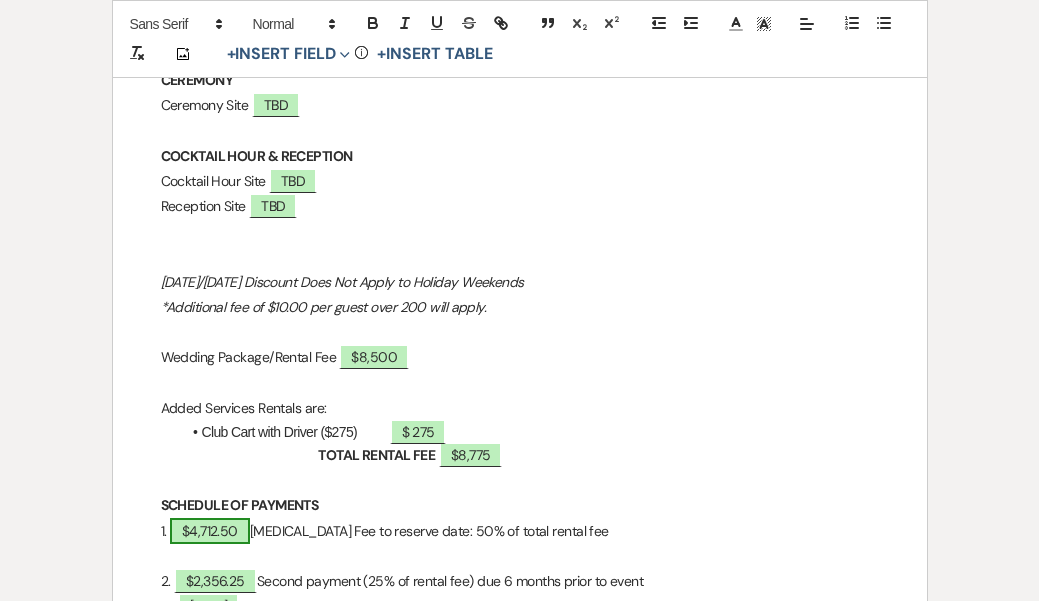 click on "$4,712.50" at bounding box center [210, 531] 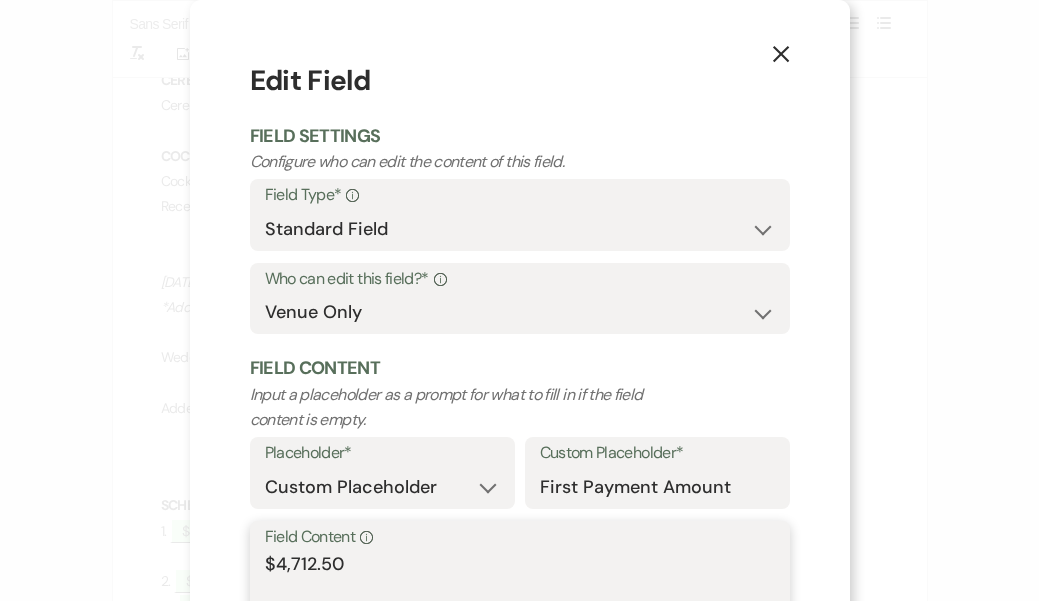 drag, startPoint x: 345, startPoint y: 550, endPoint x: 293, endPoint y: 551, distance: 52.009613 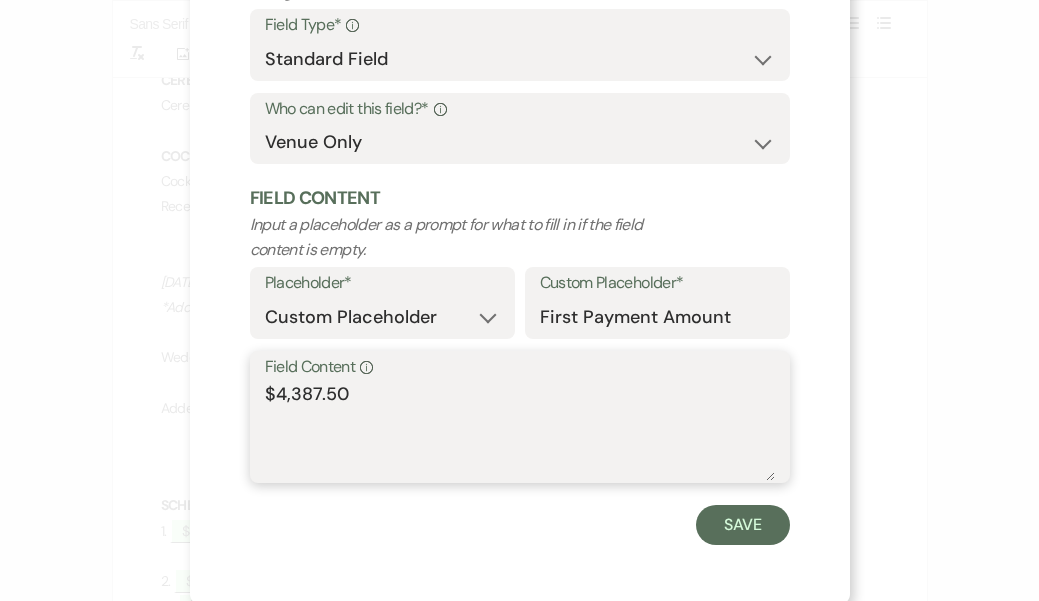 scroll, scrollTop: 169, scrollLeft: 0, axis: vertical 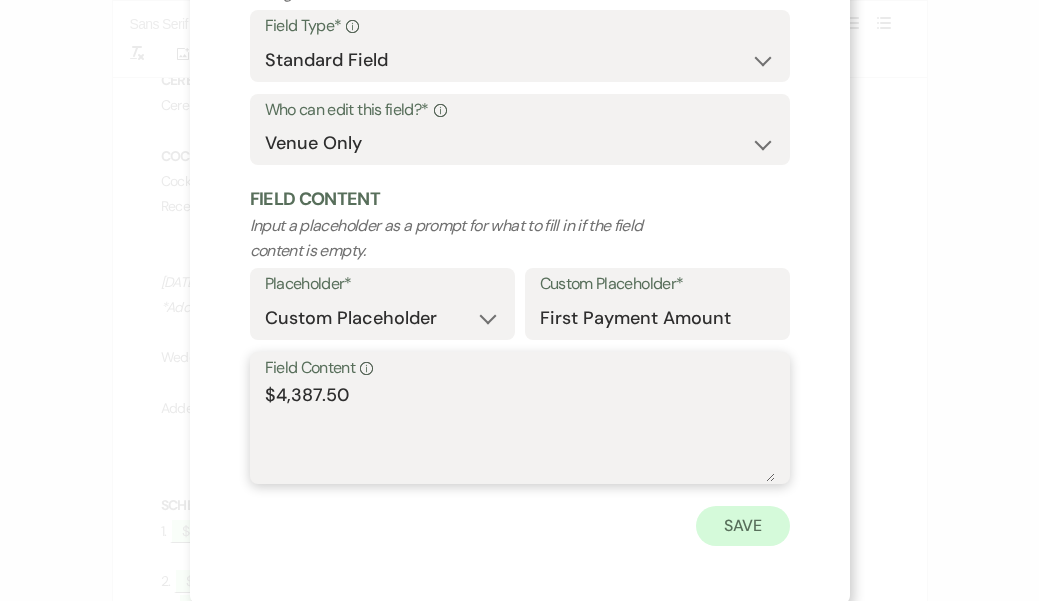 type on "$4,387.50" 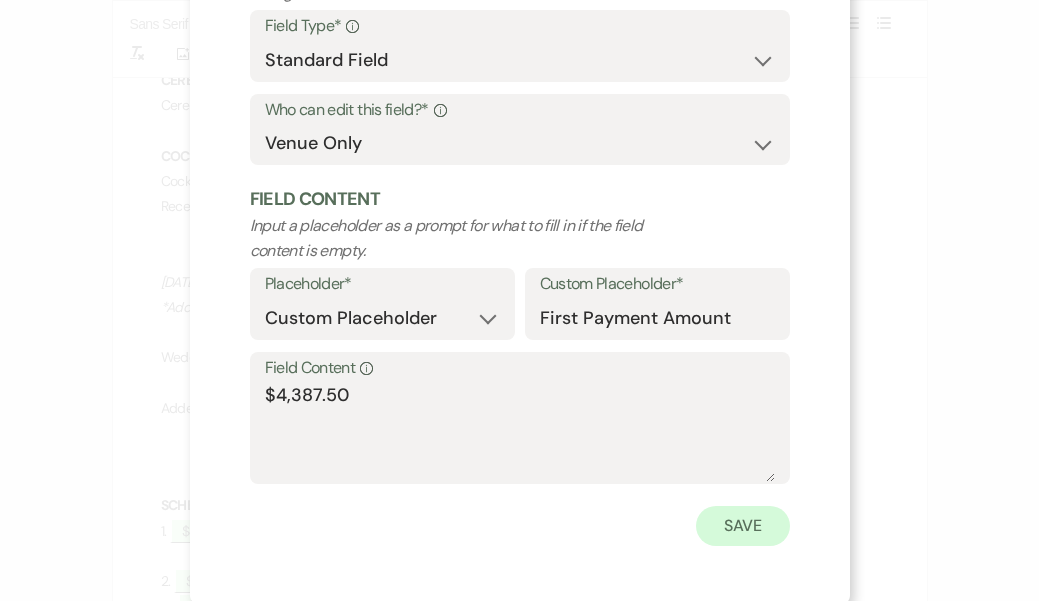 click on "Save" at bounding box center (743, 526) 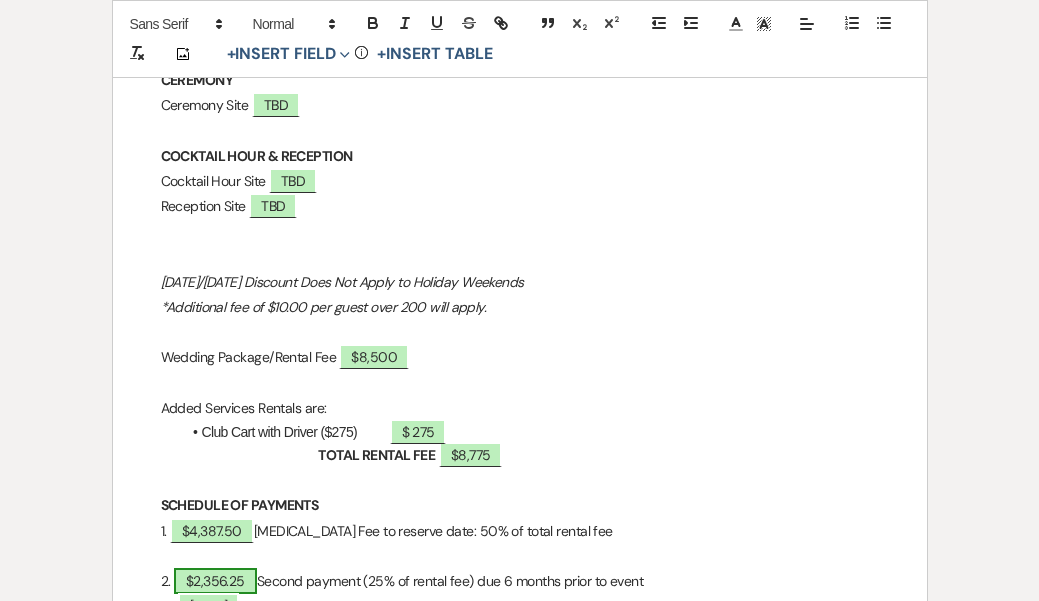 click on "$2,356.25" at bounding box center (215, 581) 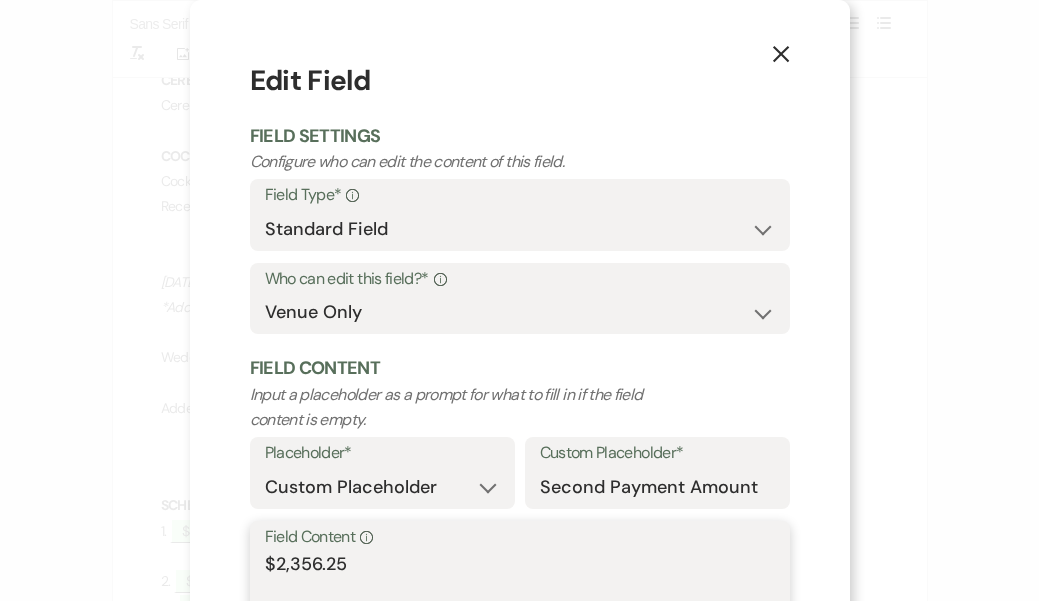 drag, startPoint x: 347, startPoint y: 559, endPoint x: 292, endPoint y: 558, distance: 55.00909 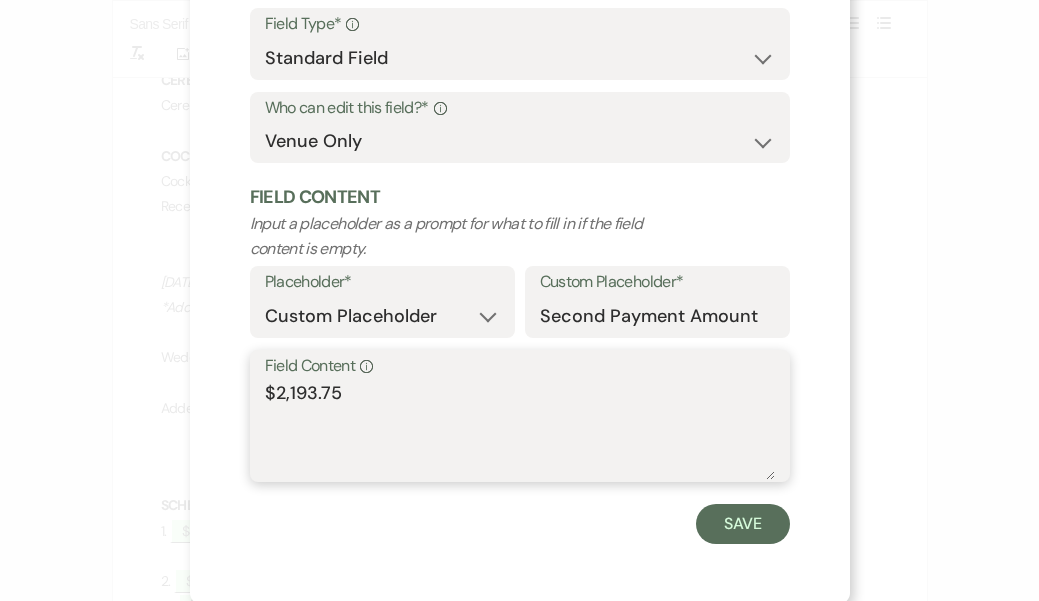scroll, scrollTop: 169, scrollLeft: 0, axis: vertical 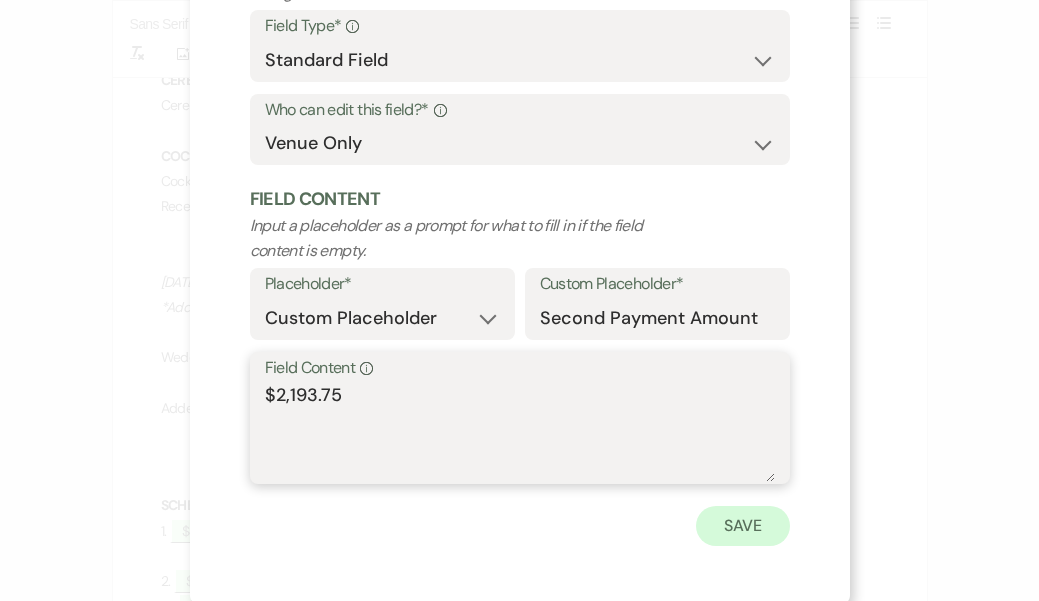 type on "$2,193.75" 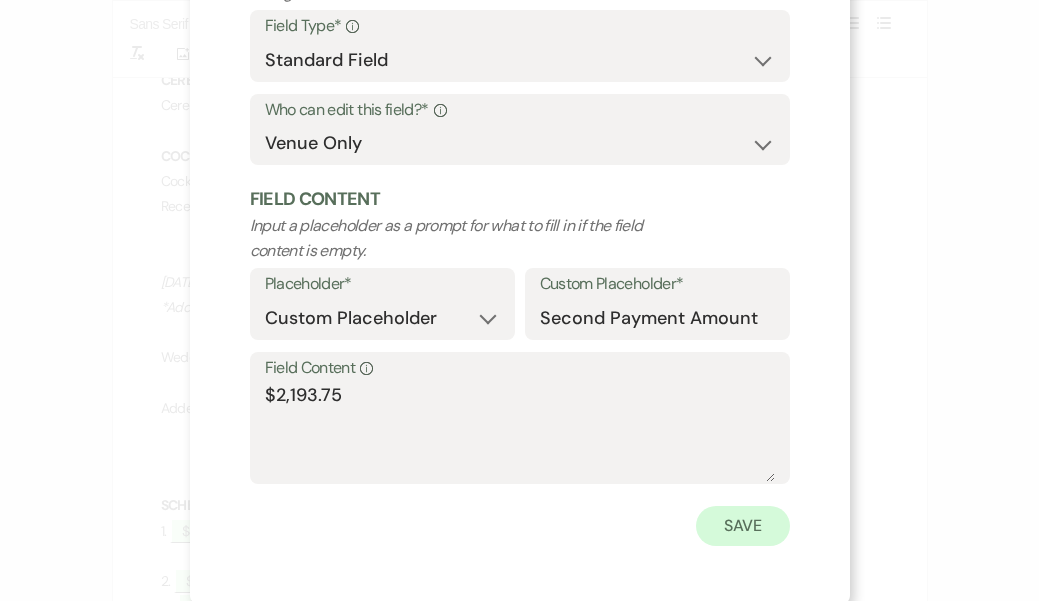 click on "Save" at bounding box center (743, 526) 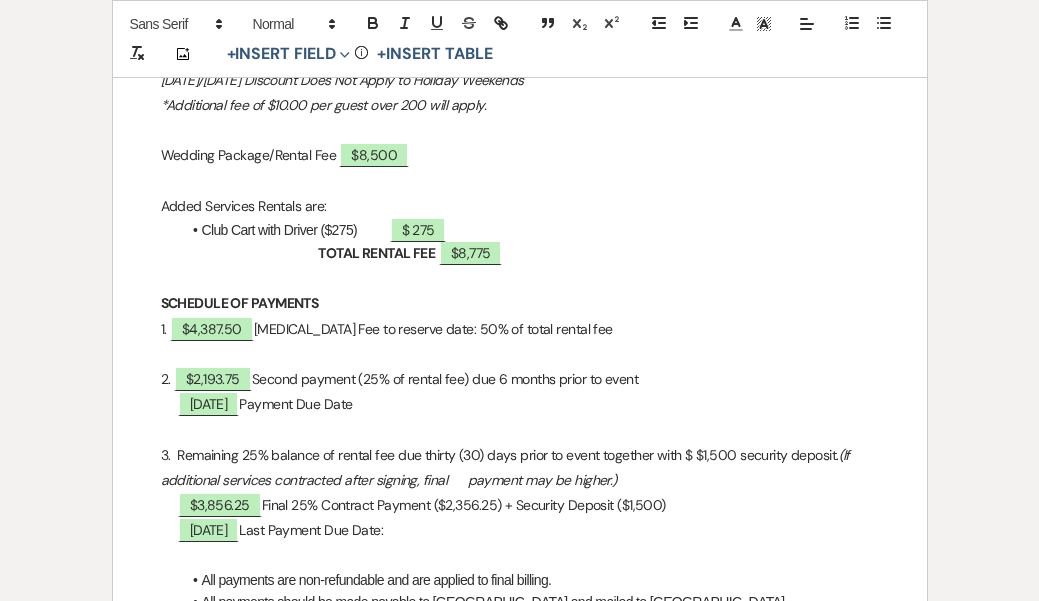 scroll, scrollTop: 1653, scrollLeft: 0, axis: vertical 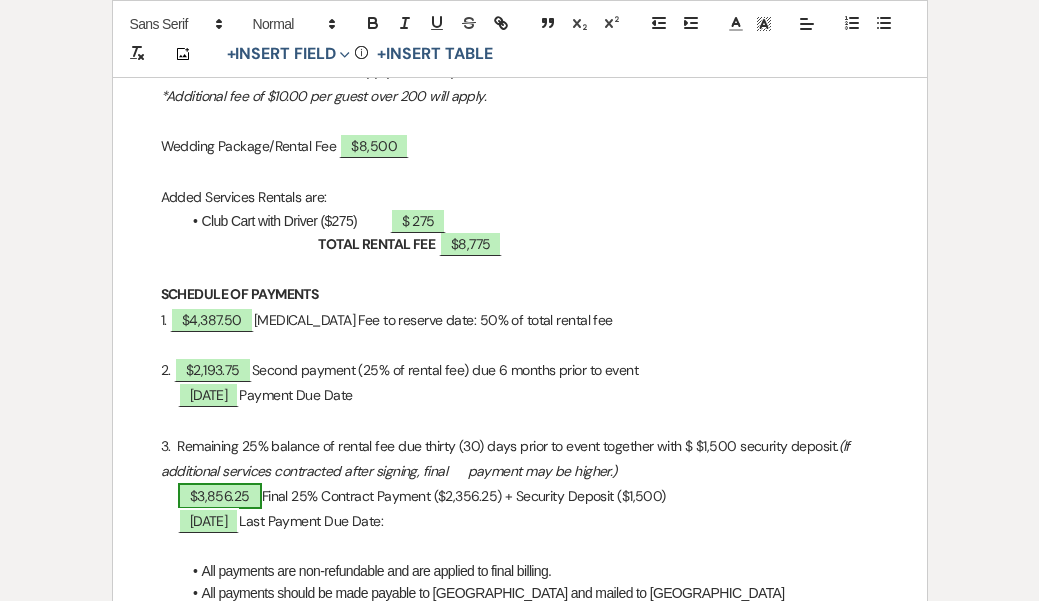 click on "$3,856.25" at bounding box center [220, 496] 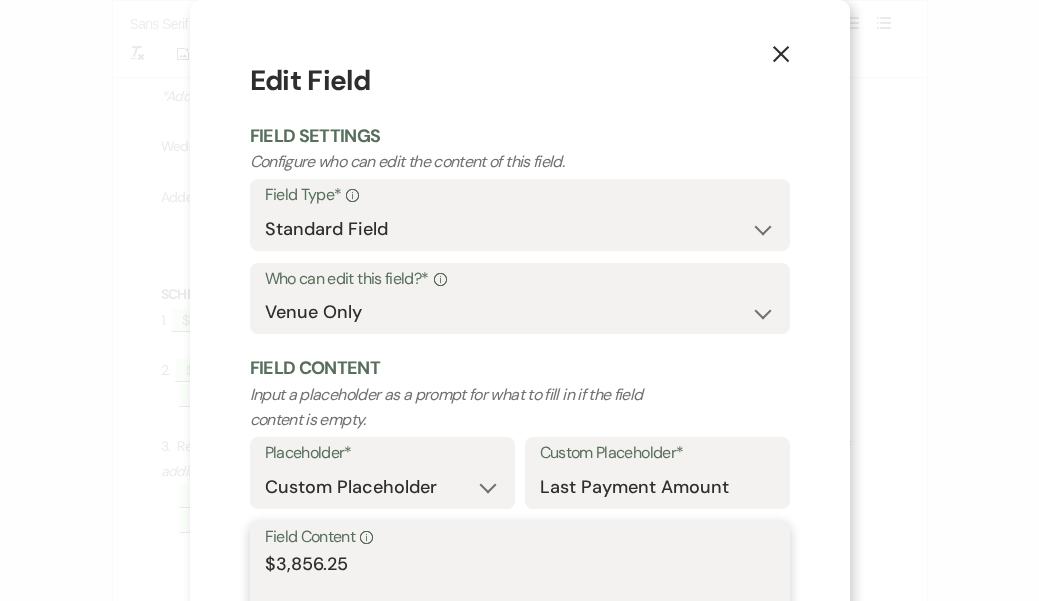 drag, startPoint x: 349, startPoint y: 557, endPoint x: 292, endPoint y: 556, distance: 57.00877 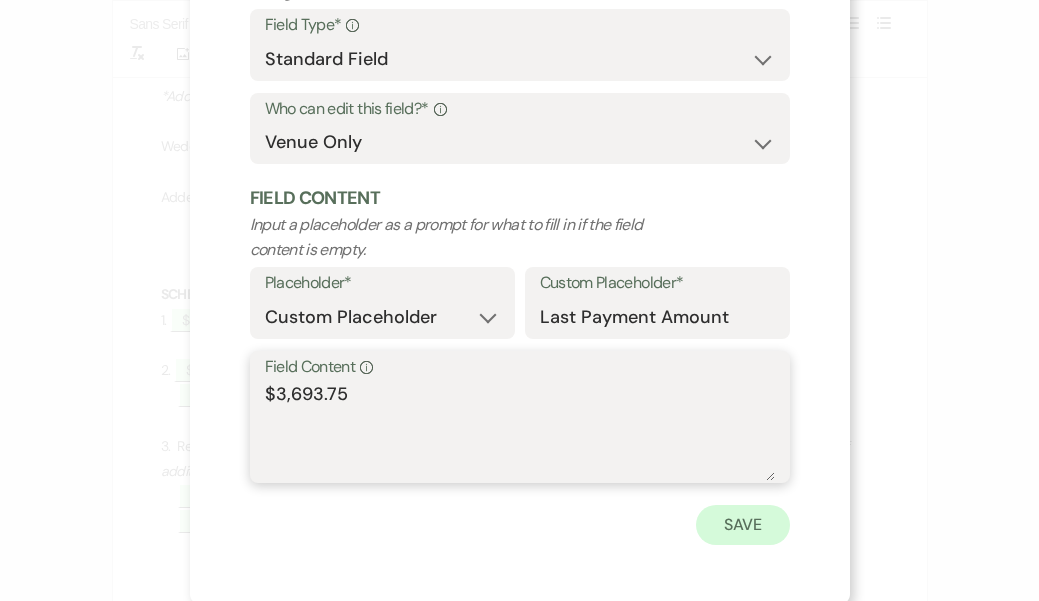 scroll, scrollTop: 169, scrollLeft: 0, axis: vertical 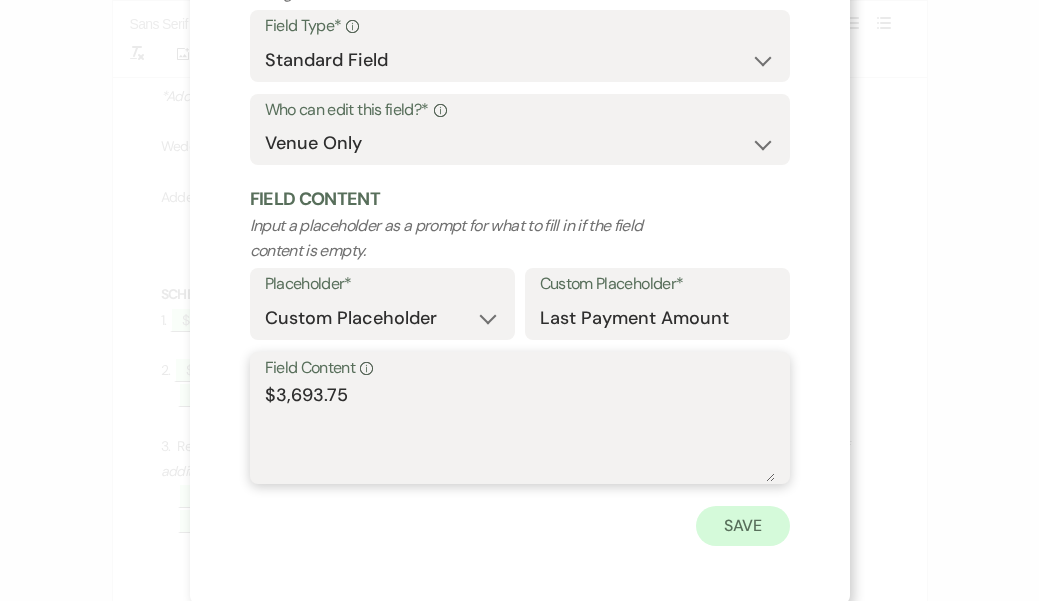 type on "$3,693.75" 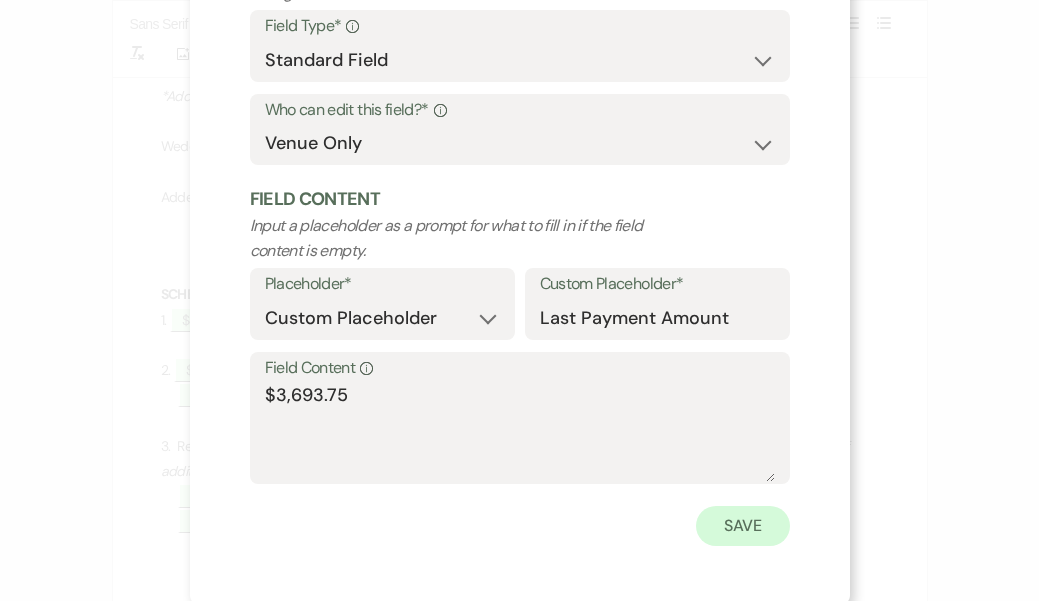 click on "Save" at bounding box center (743, 526) 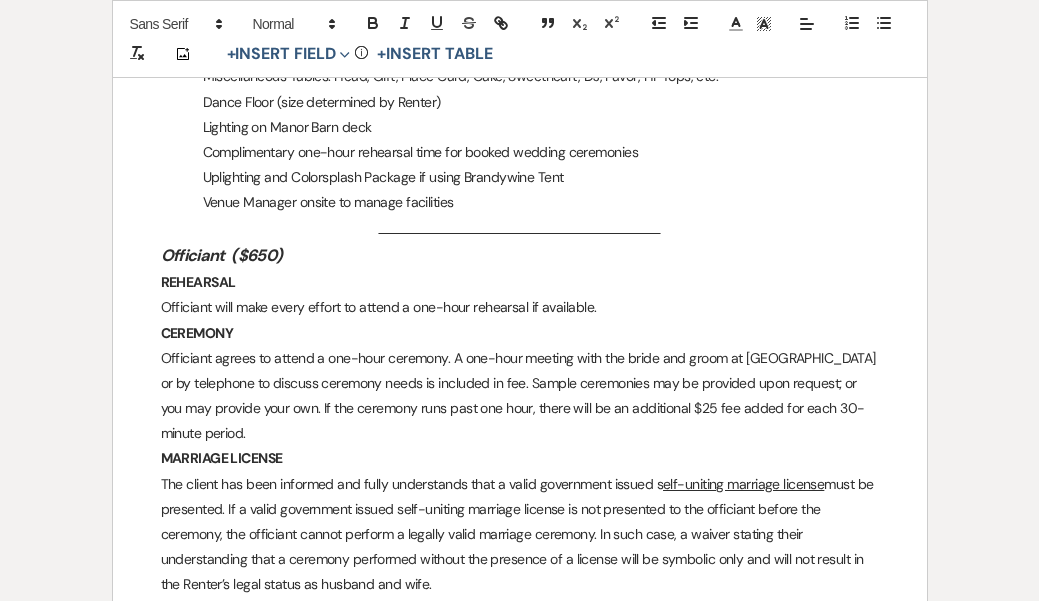 scroll, scrollTop: 2948, scrollLeft: 0, axis: vertical 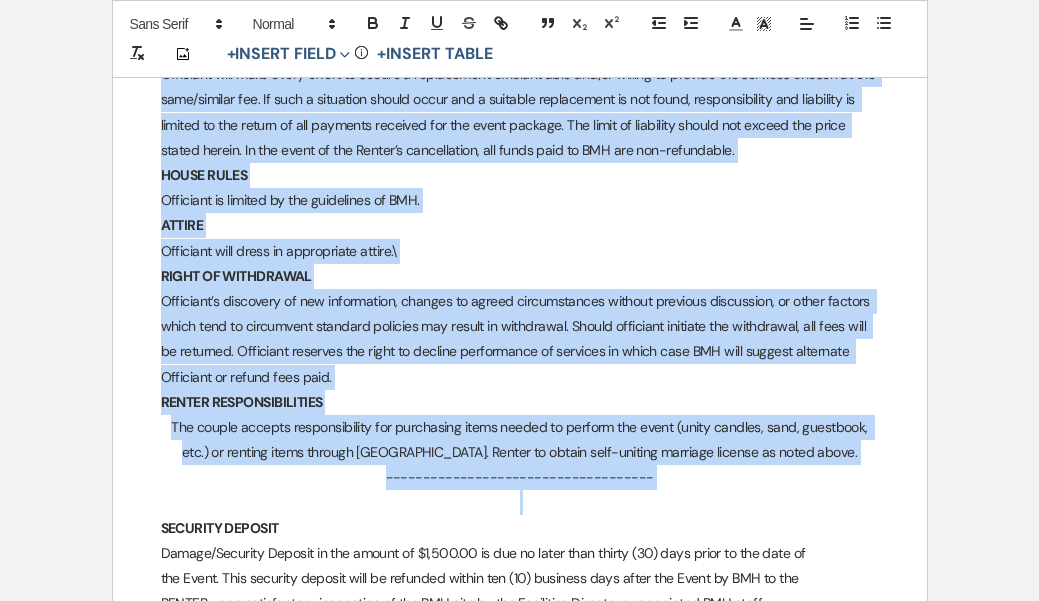 drag, startPoint x: 159, startPoint y: 359, endPoint x: 307, endPoint y: 453, distance: 175.32826 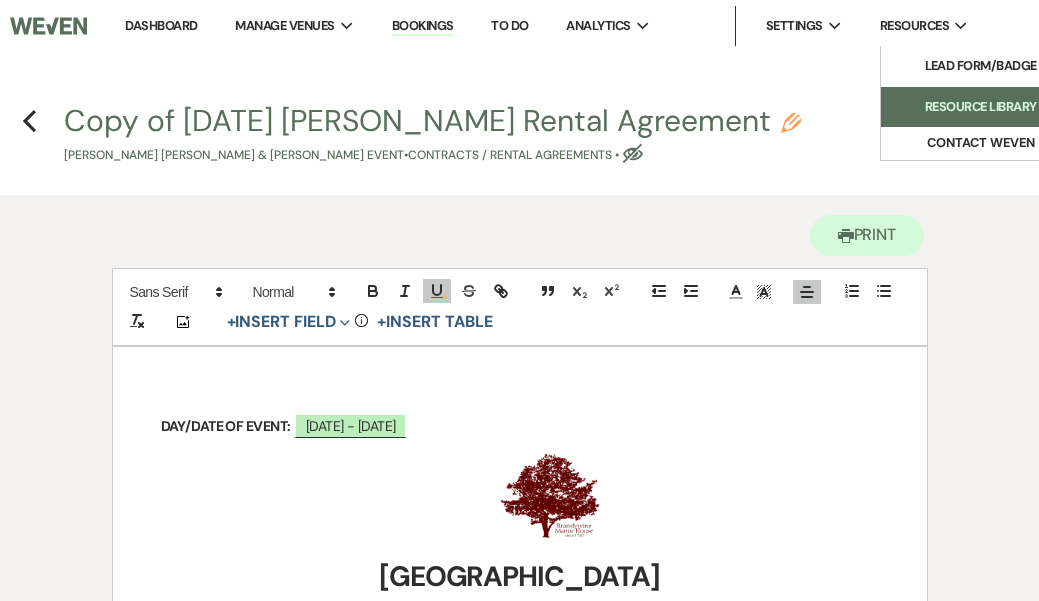 scroll, scrollTop: 0, scrollLeft: 0, axis: both 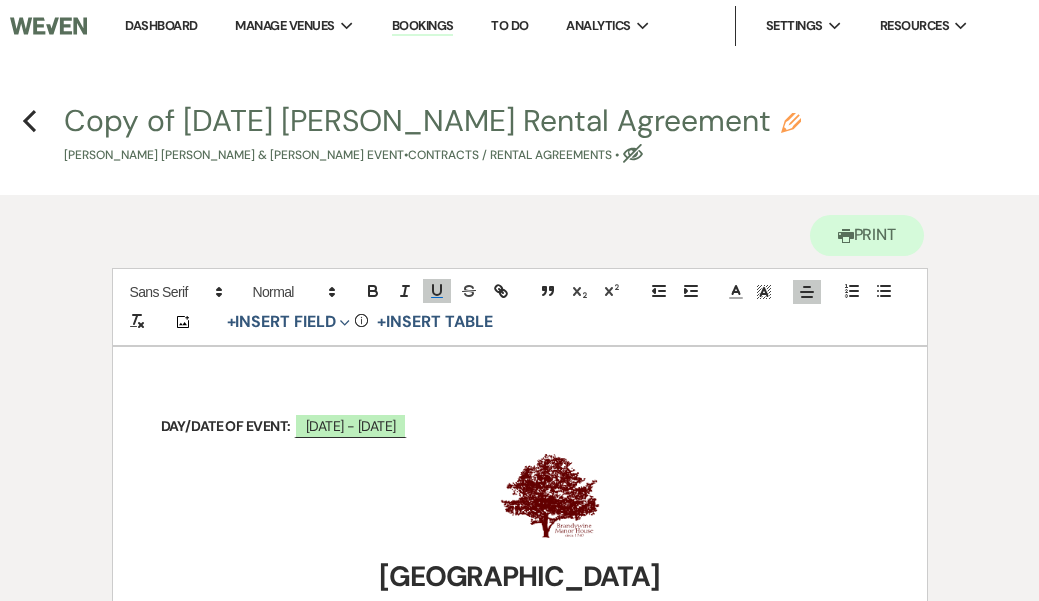 click on "Pencil" 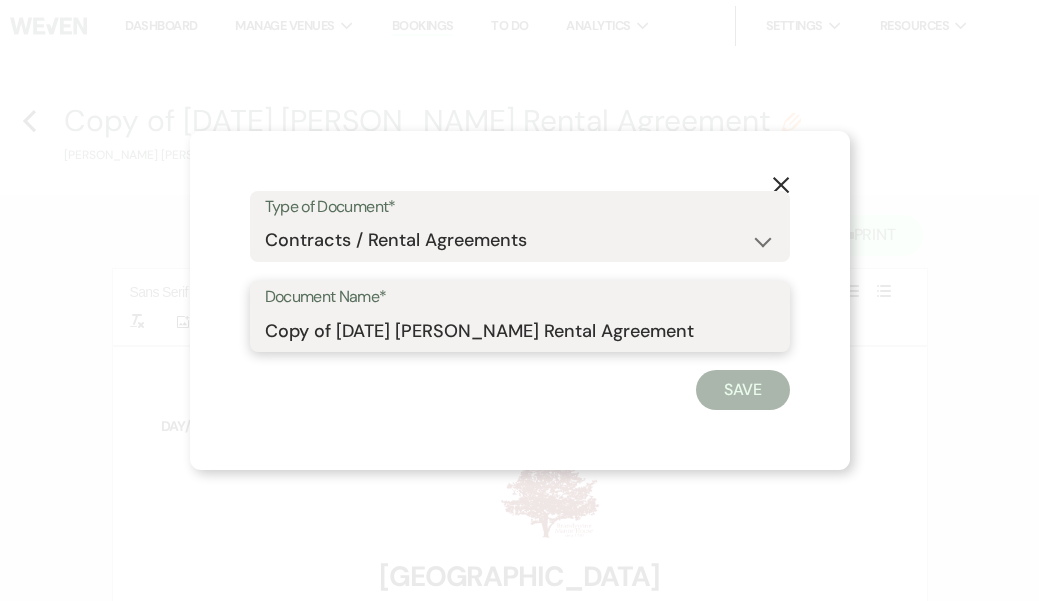 drag, startPoint x: 331, startPoint y: 333, endPoint x: 241, endPoint y: 323, distance: 90.55385 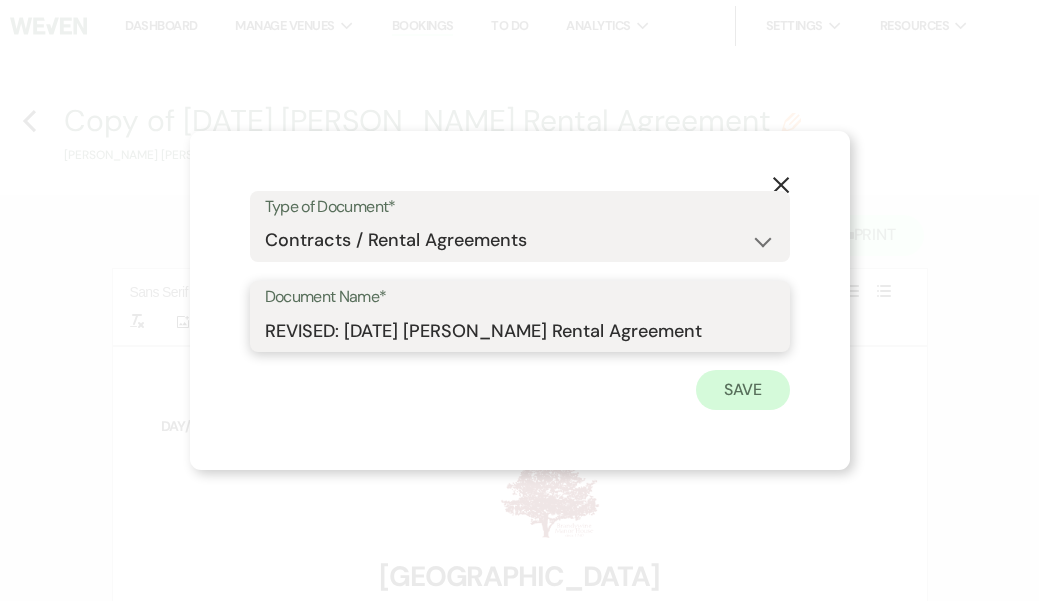 type on "REVISED: [DATE] [PERSON_NAME] Rental Agreement" 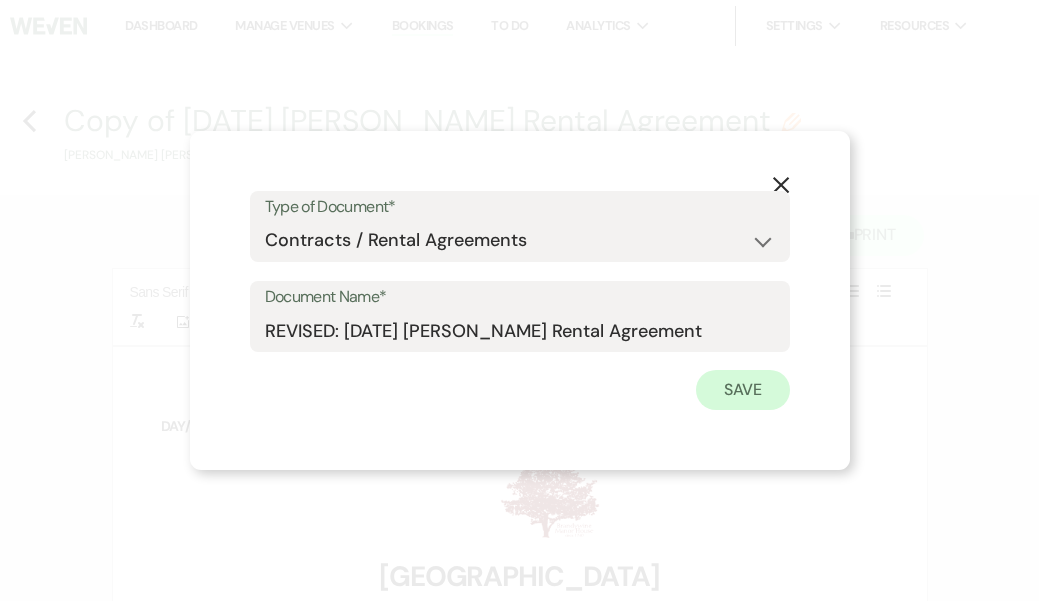click on "Save" at bounding box center (743, 390) 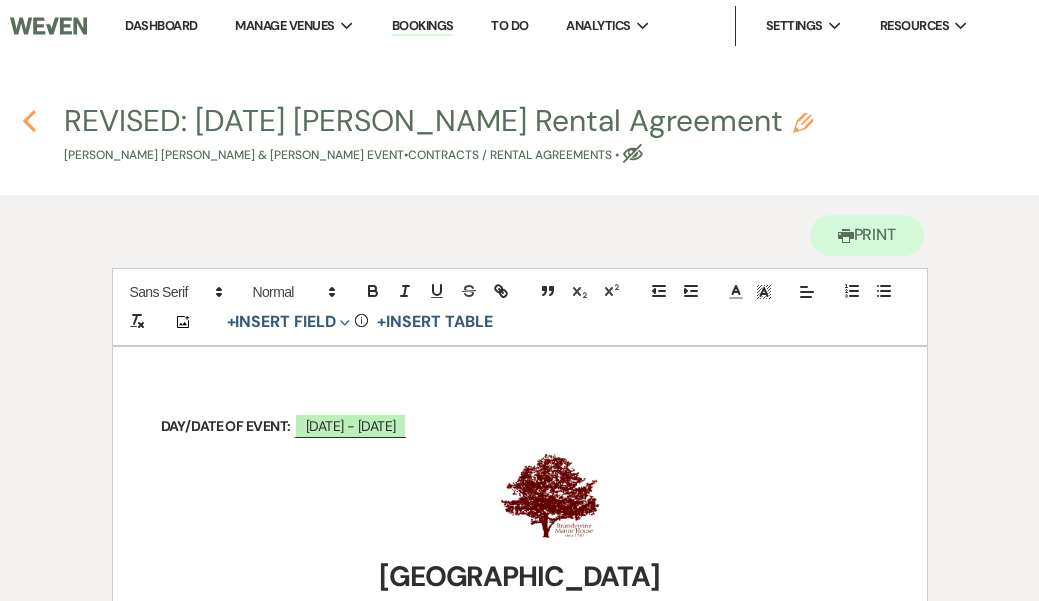 click 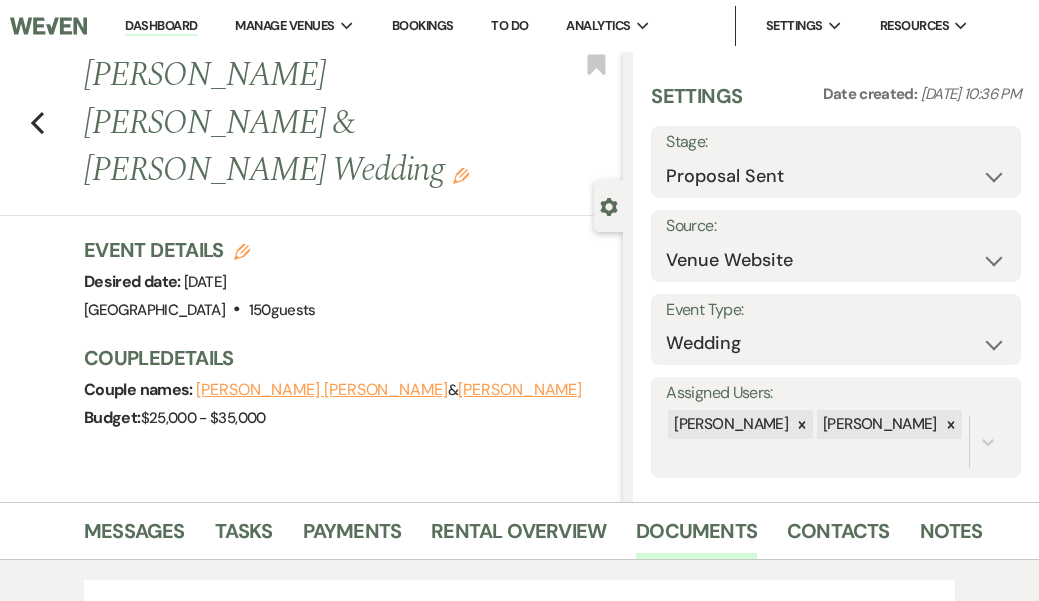 scroll, scrollTop: 603, scrollLeft: 0, axis: vertical 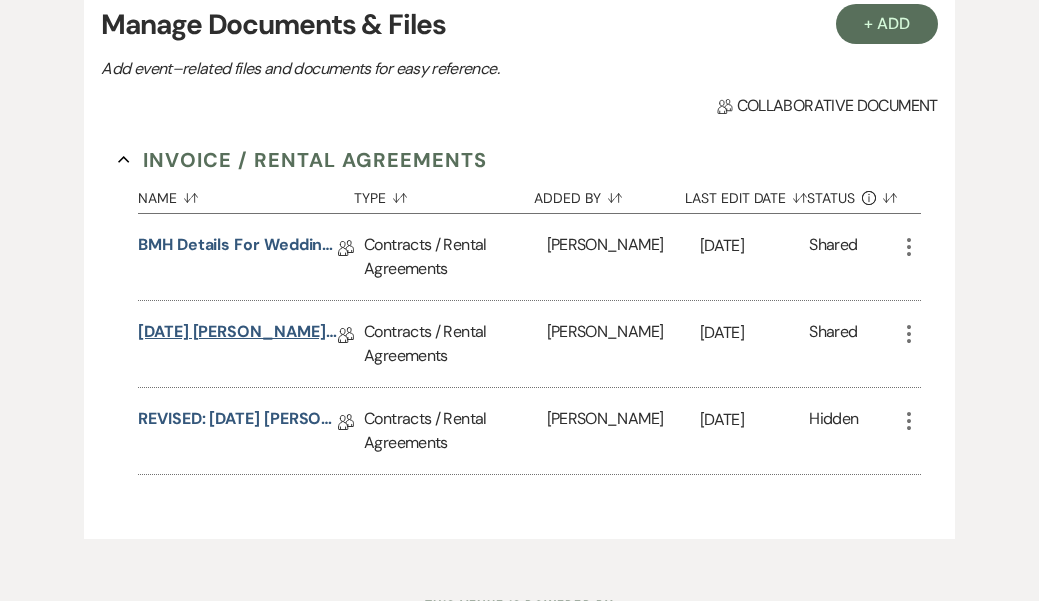 click on "[DATE] [PERSON_NAME] Rental Agreement" at bounding box center (238, 335) 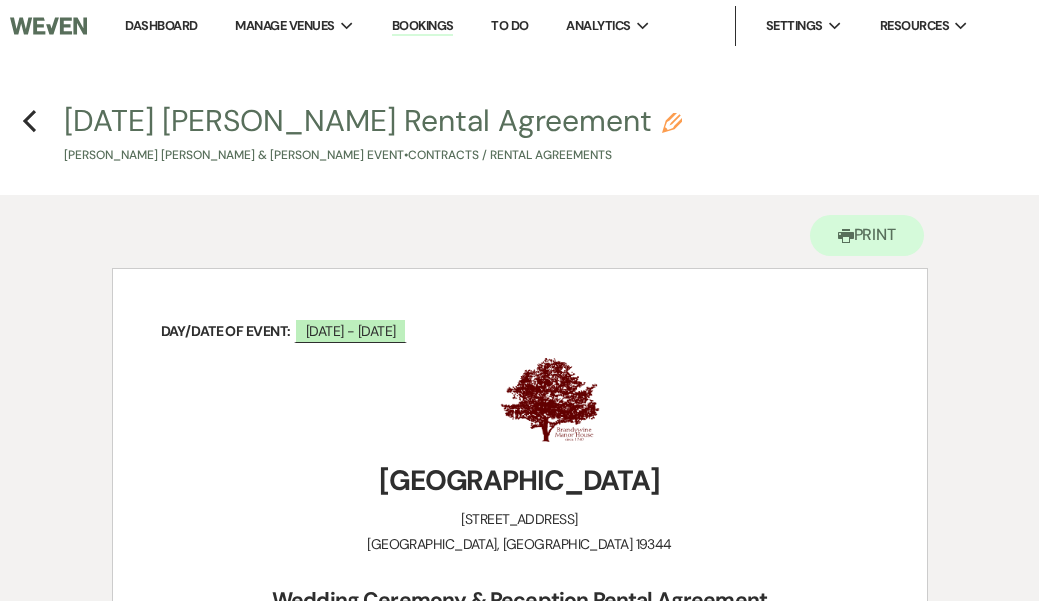 scroll, scrollTop: 0, scrollLeft: 0, axis: both 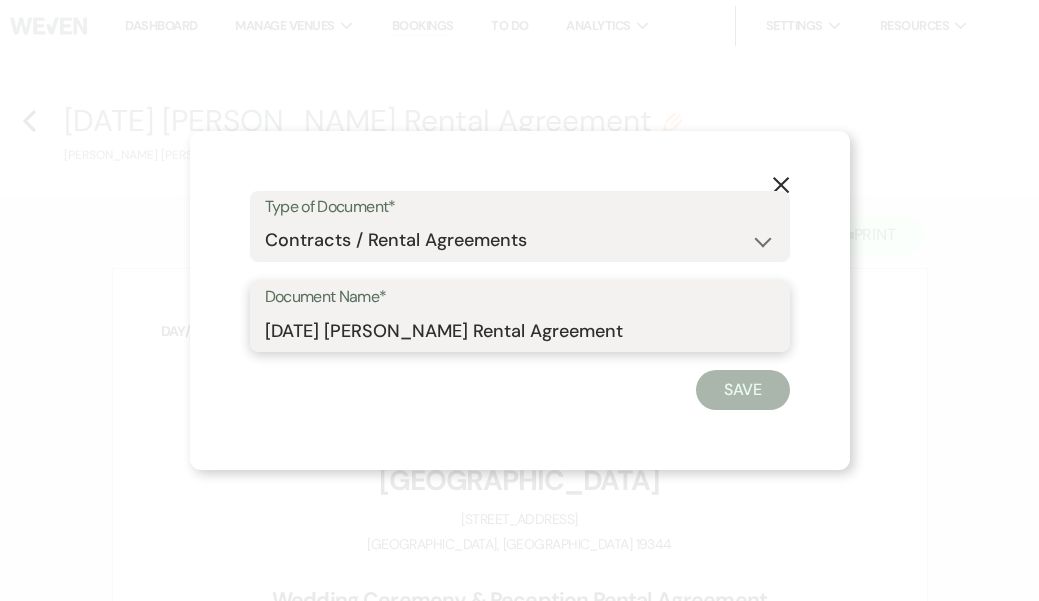 click on "[DATE] [PERSON_NAME] Rental Agreement" at bounding box center [520, 330] 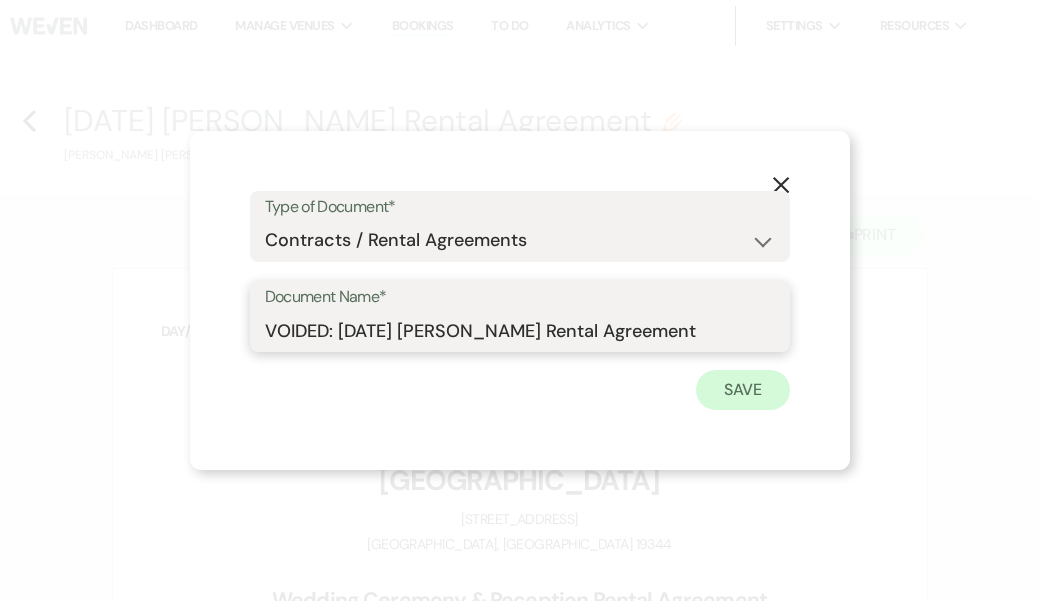 type on "VOIDED: [DATE] [PERSON_NAME] Rental Agreement" 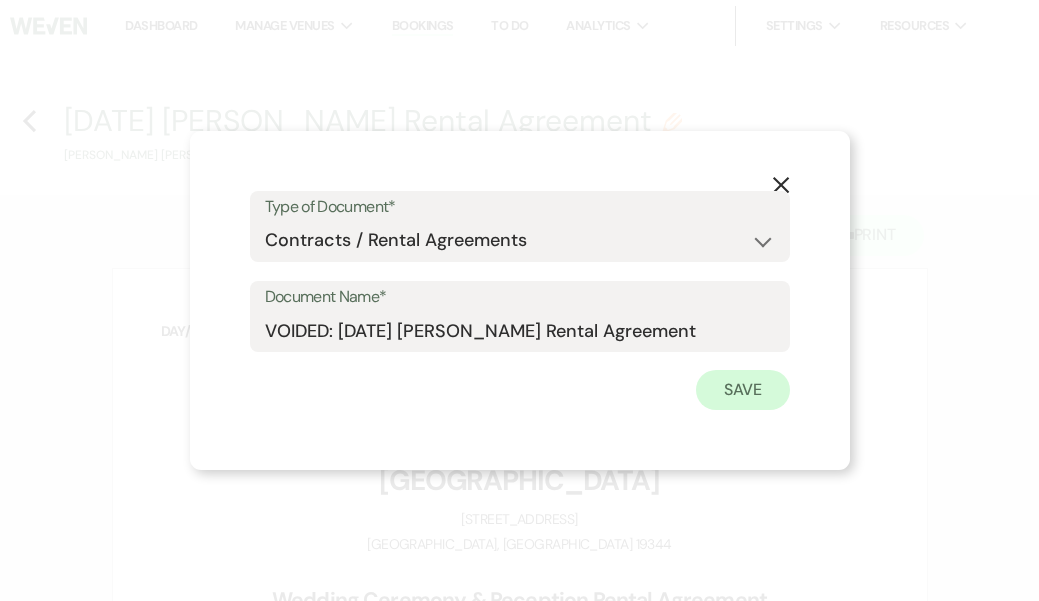 click on "Save" at bounding box center [743, 390] 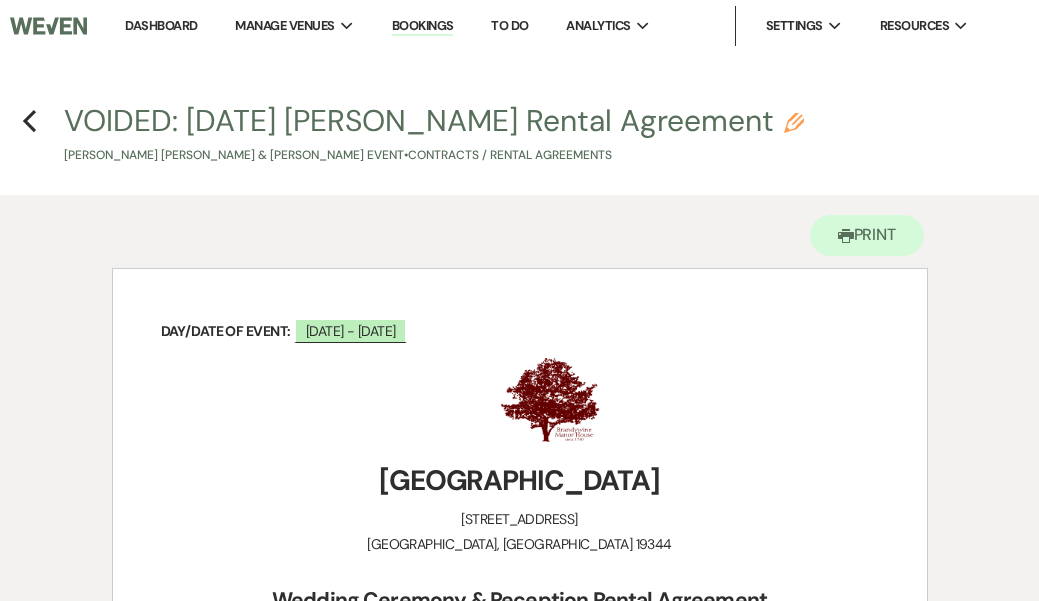 scroll, scrollTop: 0, scrollLeft: 0, axis: both 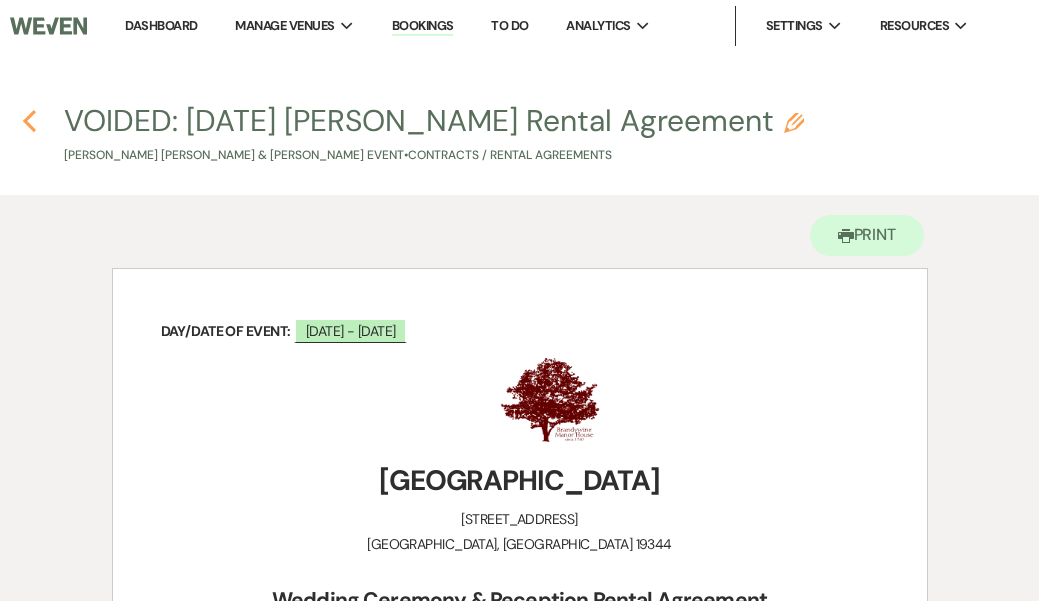 click on "Previous" 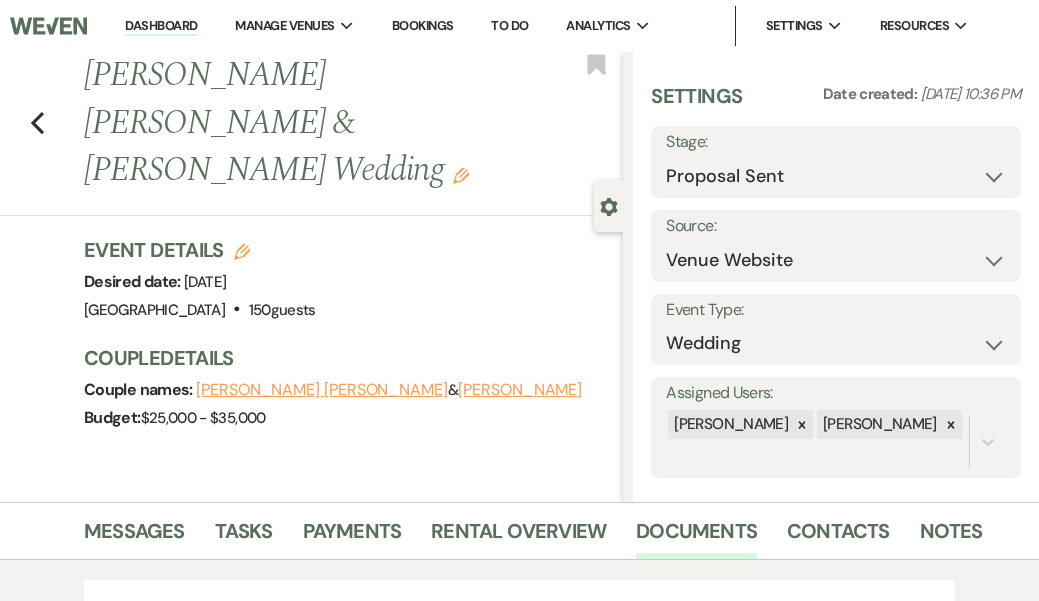 scroll, scrollTop: 0, scrollLeft: 0, axis: both 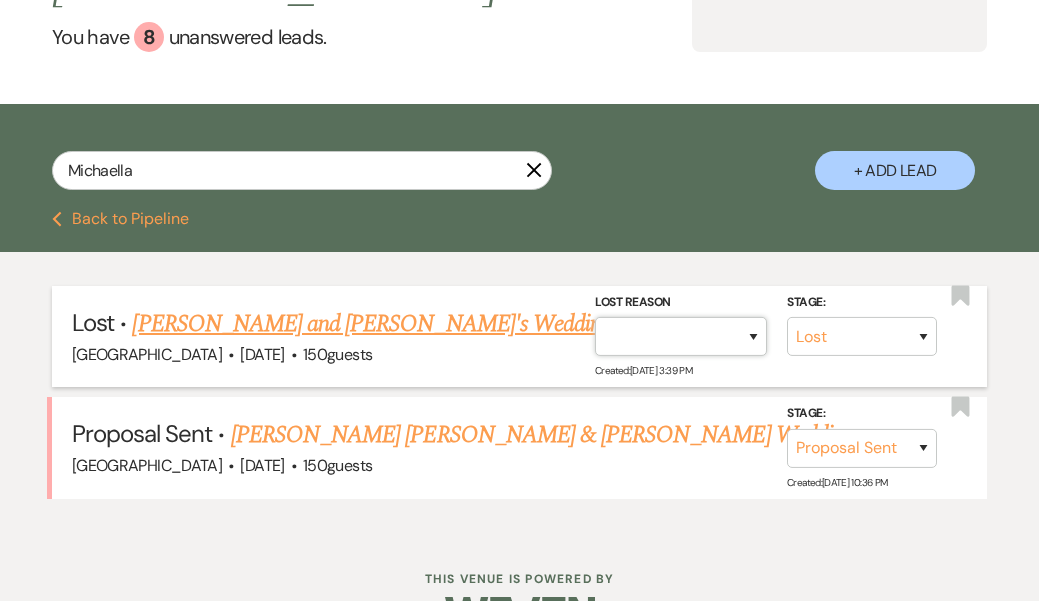 select on "1" 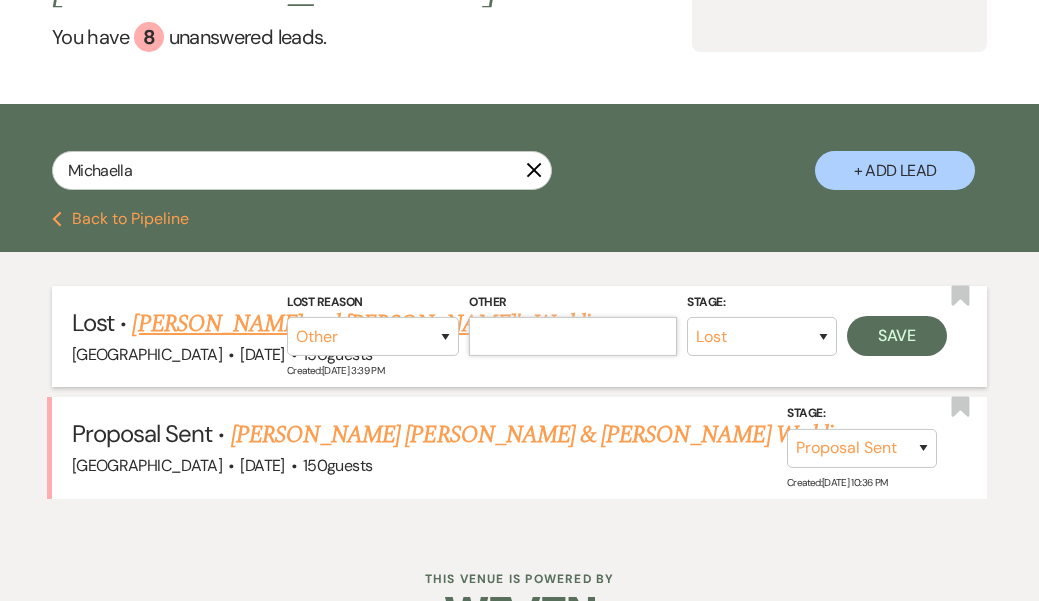 click on "Other" at bounding box center [573, 336] 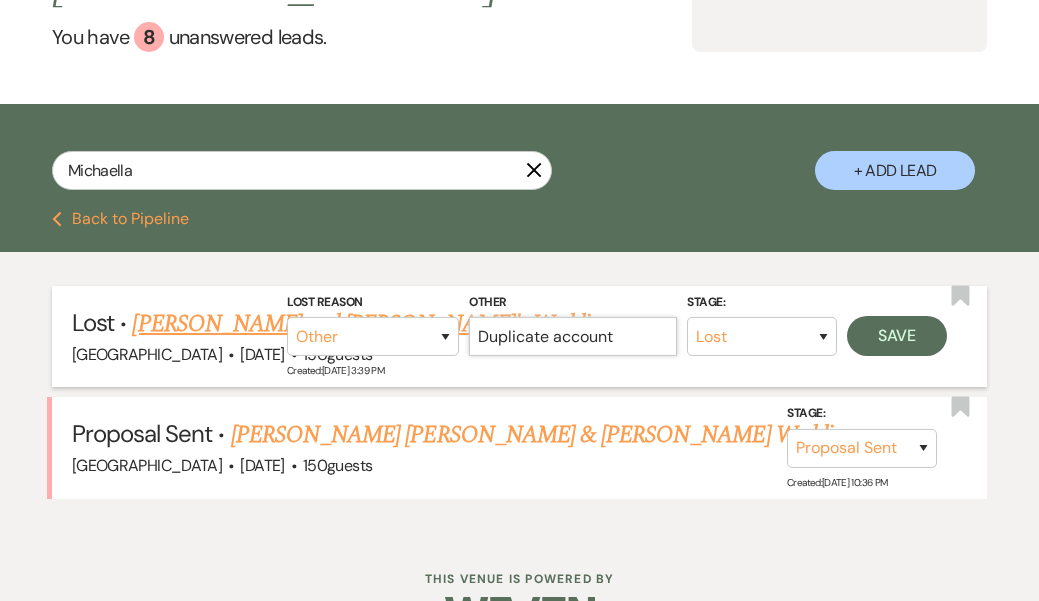 click on "Duplicate account" at bounding box center (573, 336) 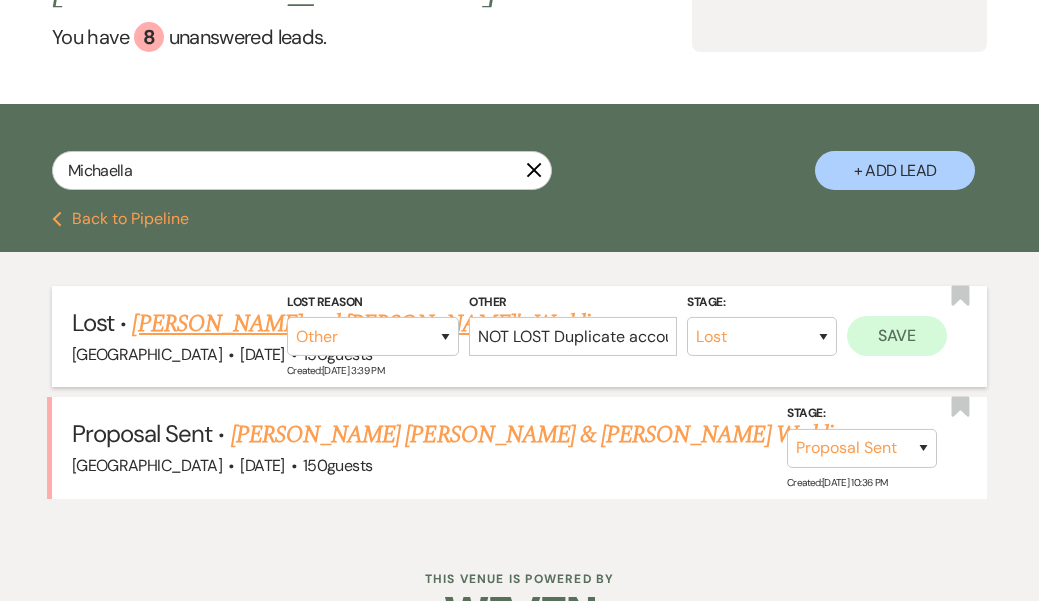 click on "Save" at bounding box center (897, 336) 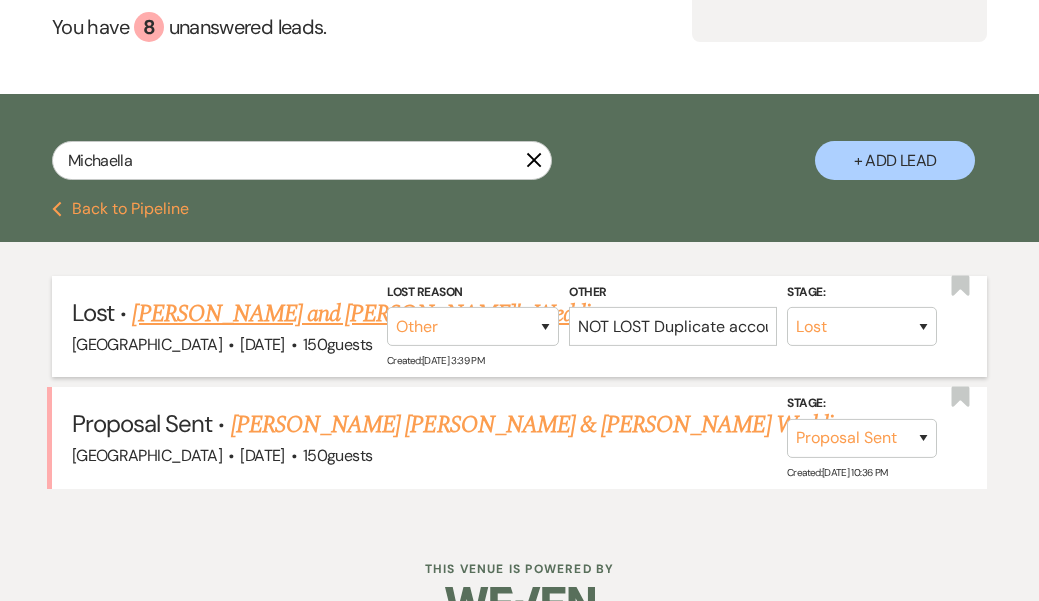 scroll, scrollTop: 261, scrollLeft: 0, axis: vertical 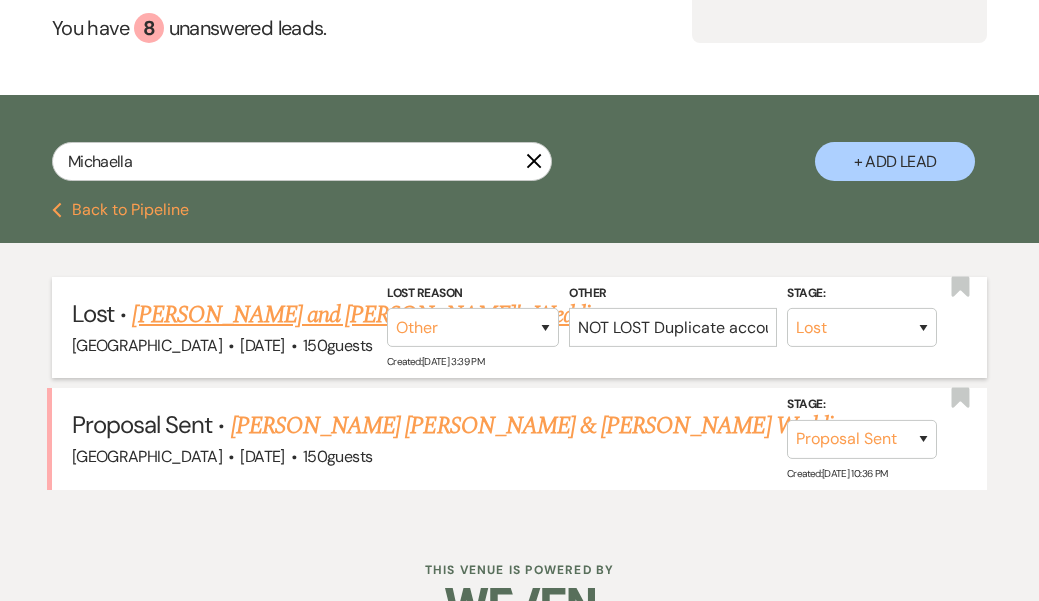 click on "Stage: Inquiry Follow Up Tour Requested Tour Confirmed Toured Proposal Sent Booked Lost Lost Reason Booked Elsewhere Budget Date Unavailable No Response Not a Good Match Capacity Cancelled Duplicate (hidden) Spam (hidden) Other (hidden) Other Other NOT LOST Duplicate account Created:  [DATE] 3:39 PM" at bounding box center (672, 328) 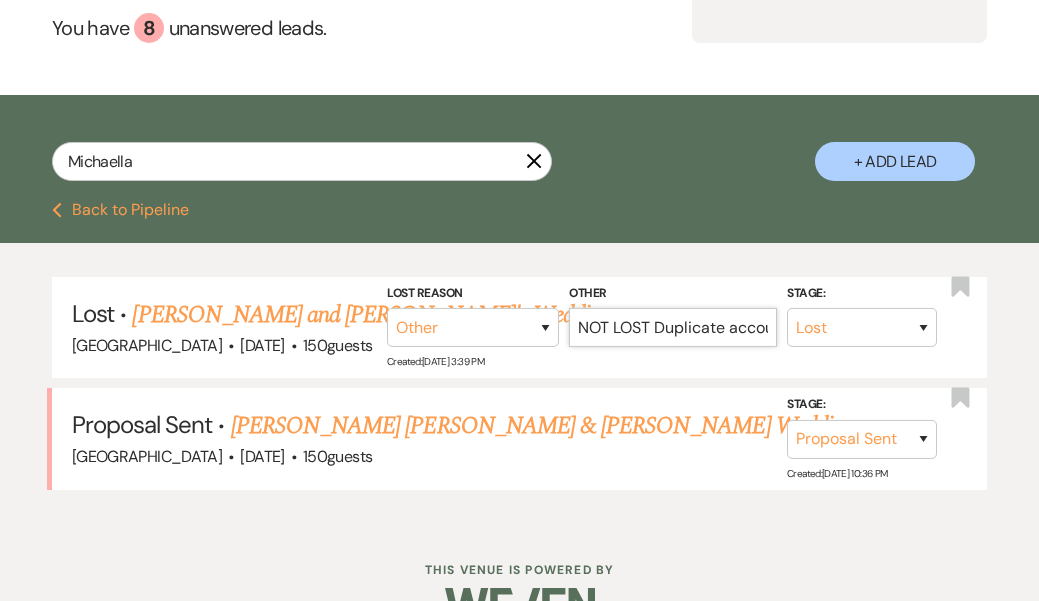 click on "NOT LOST Duplicate account" at bounding box center [673, 327] 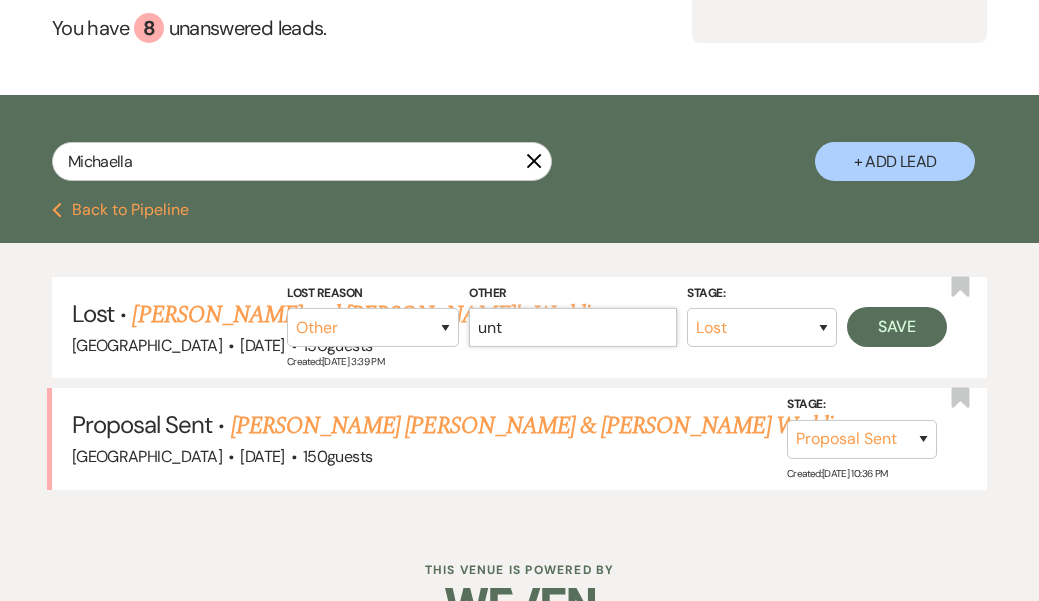 drag, startPoint x: 608, startPoint y: 284, endPoint x: 476, endPoint y: 269, distance: 132.84953 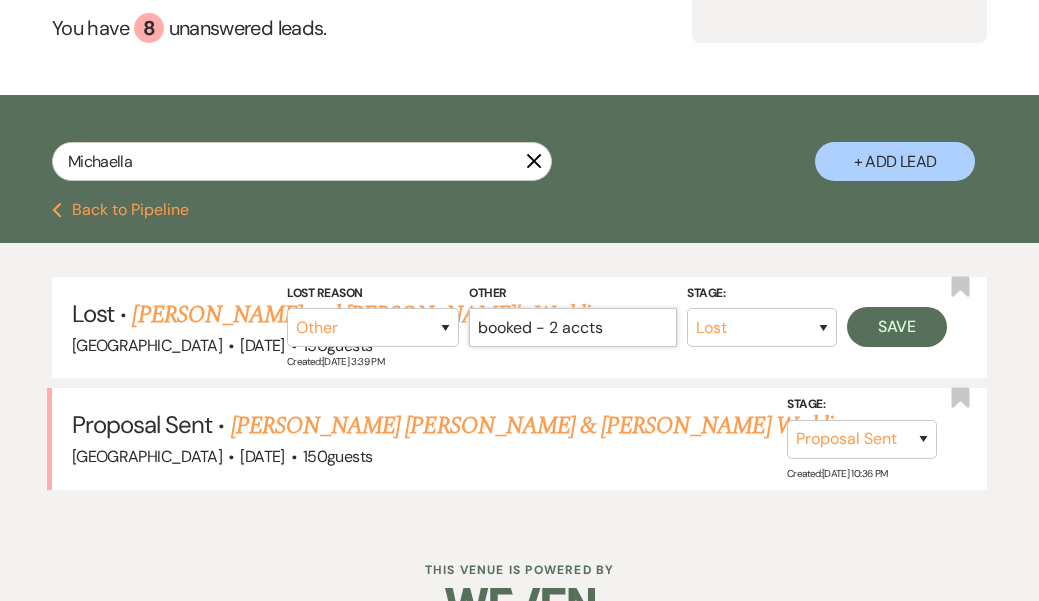 type on "booked - 2 acts" 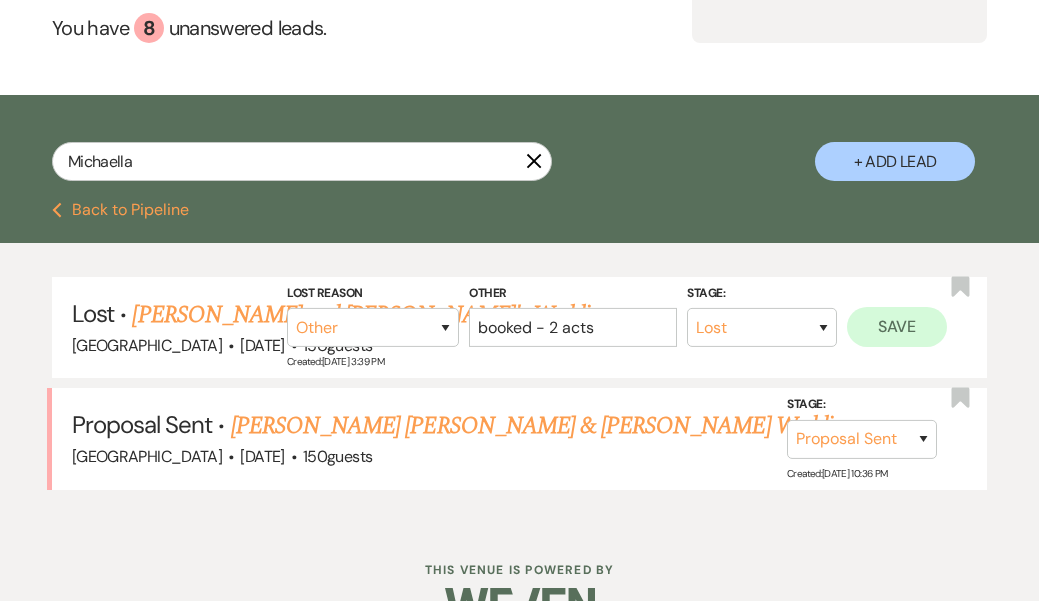 drag, startPoint x: 548, startPoint y: 245, endPoint x: 886, endPoint y: 279, distance: 339.70575 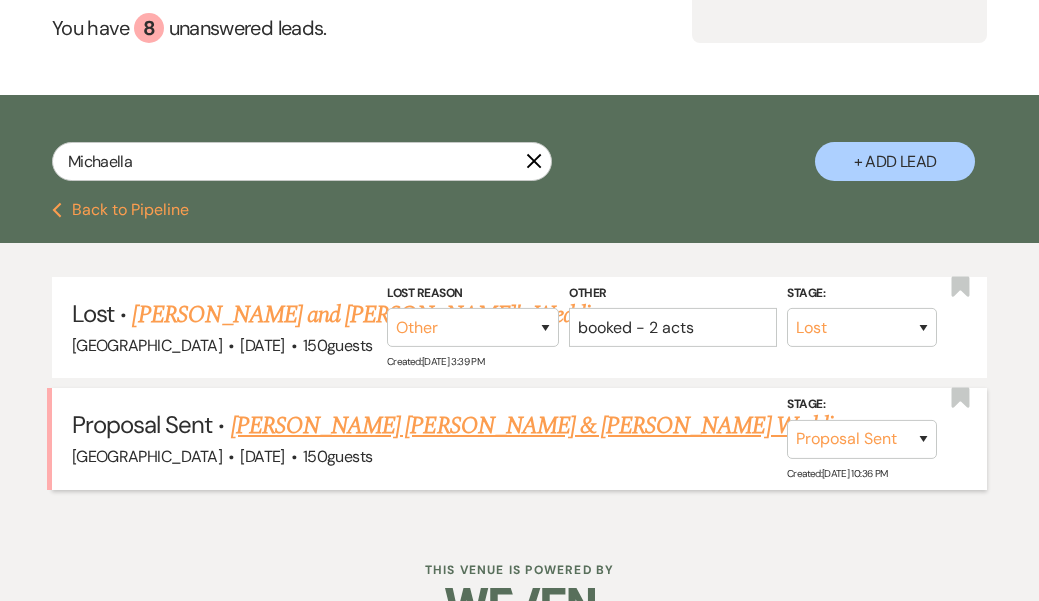 click on "[GEOGRAPHIC_DATA]" at bounding box center (147, 456) 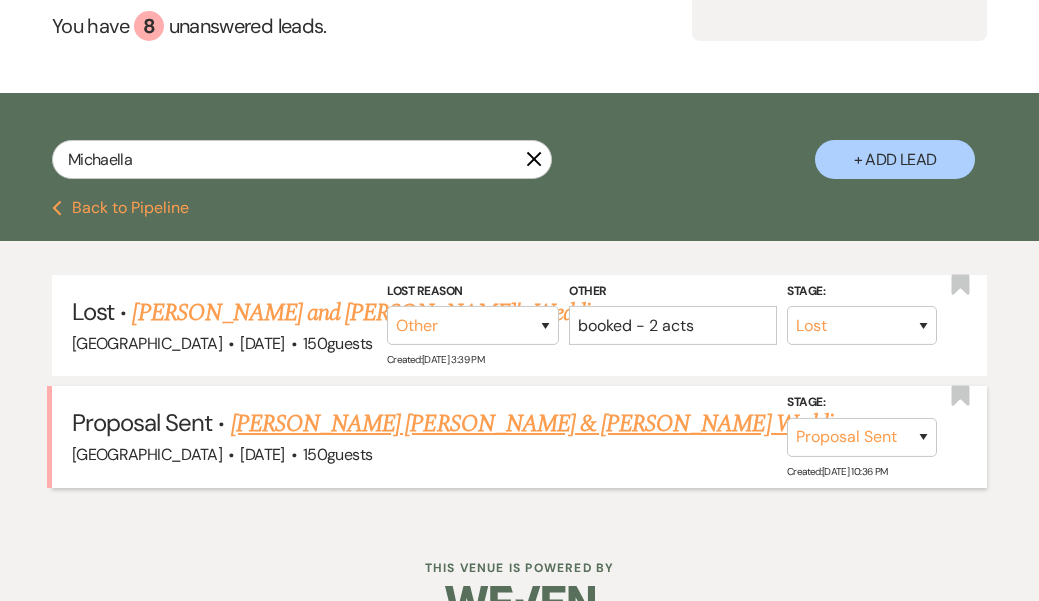 scroll, scrollTop: 261, scrollLeft: 0, axis: vertical 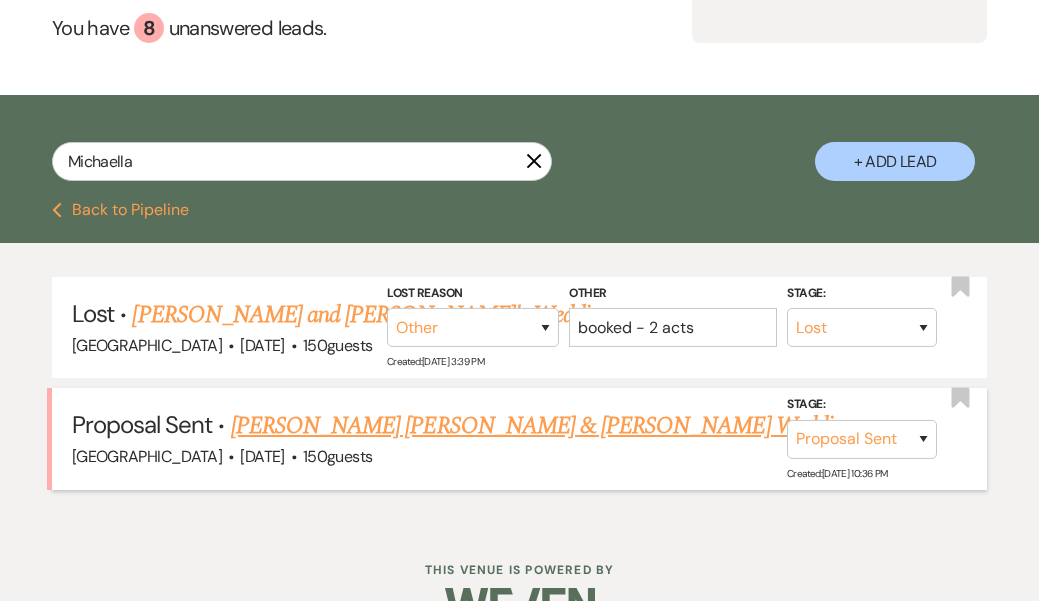 click on "[PERSON_NAME] [PERSON_NAME] & [PERSON_NAME] Wedding" at bounding box center (542, 426) 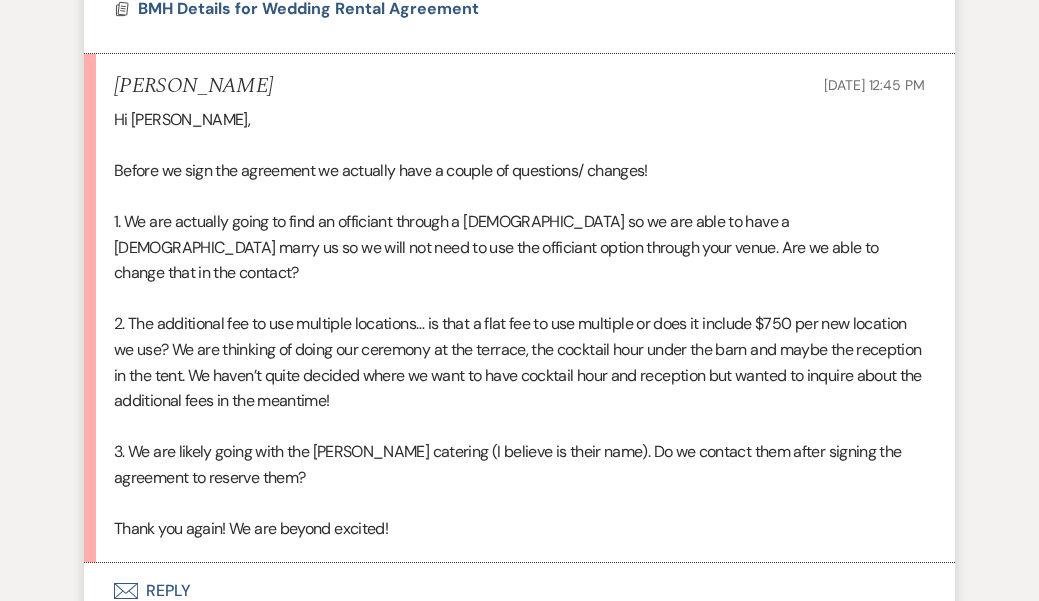 scroll, scrollTop: 2850, scrollLeft: 0, axis: vertical 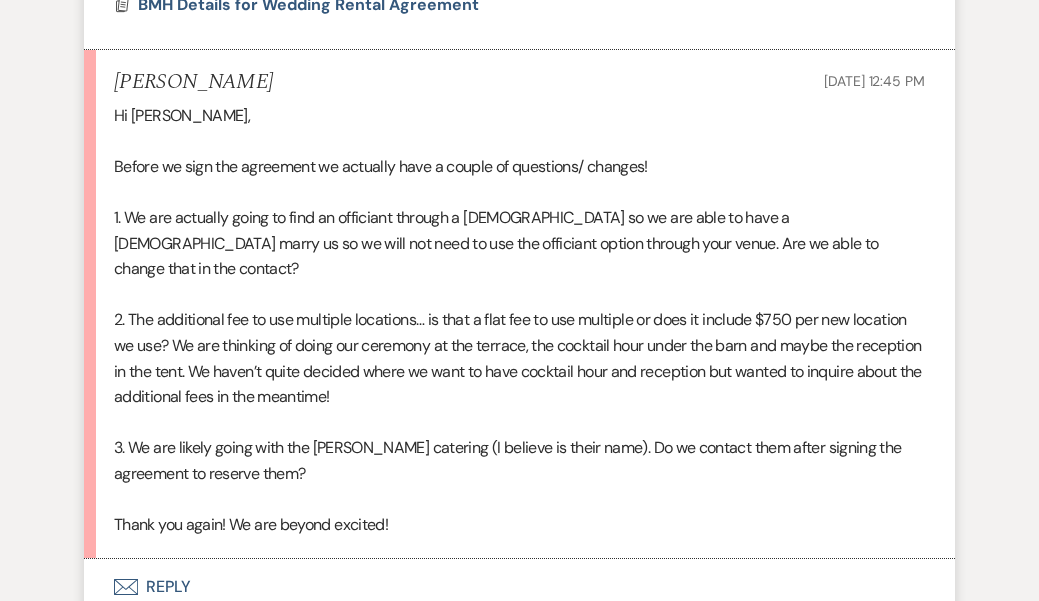 click on "Envelope Reply" at bounding box center (519, 587) 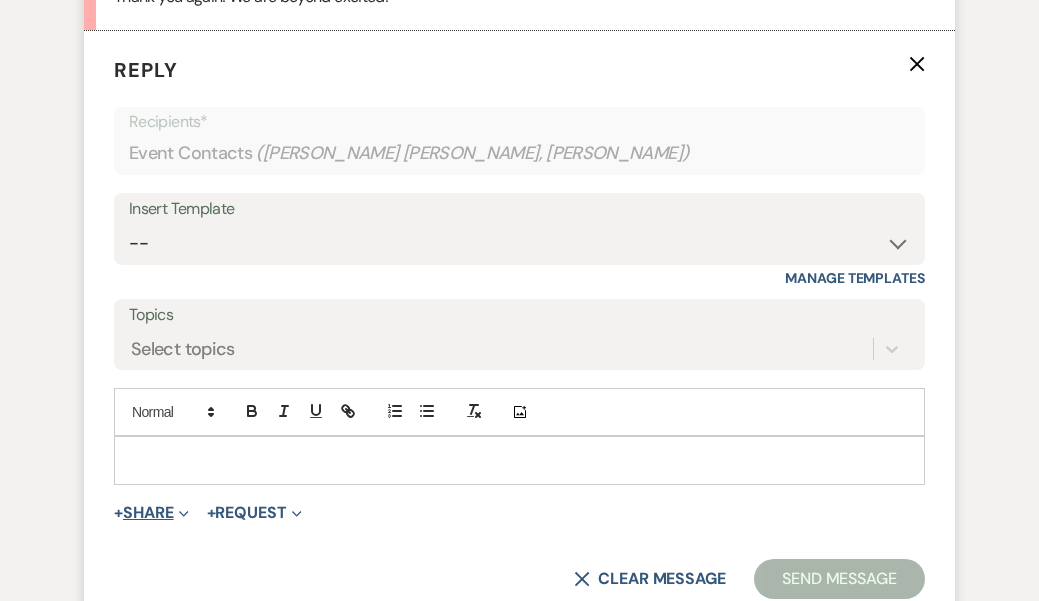 scroll, scrollTop: 3379, scrollLeft: 0, axis: vertical 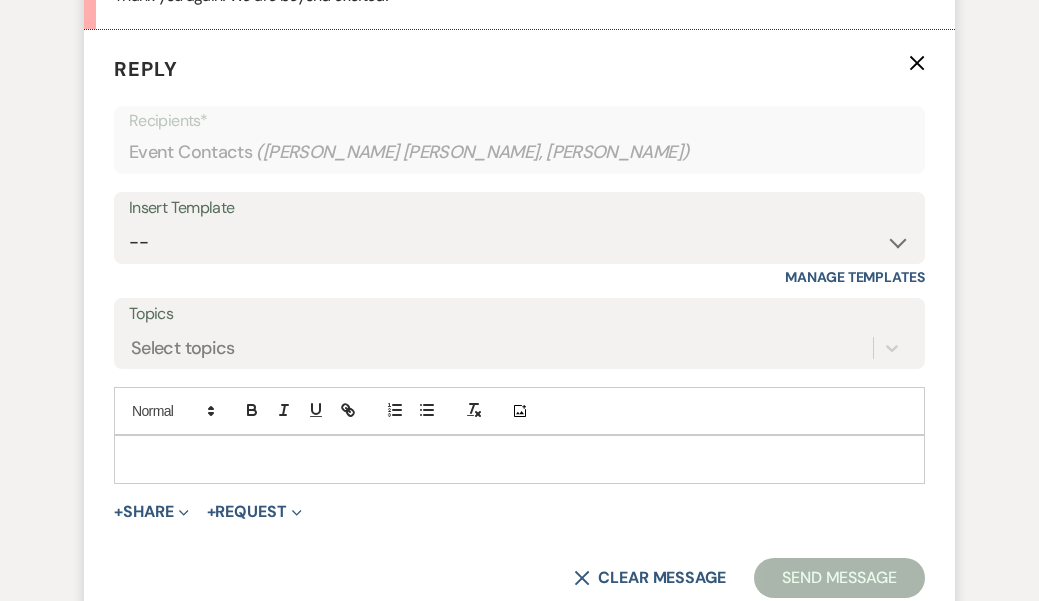 click at bounding box center [519, 459] 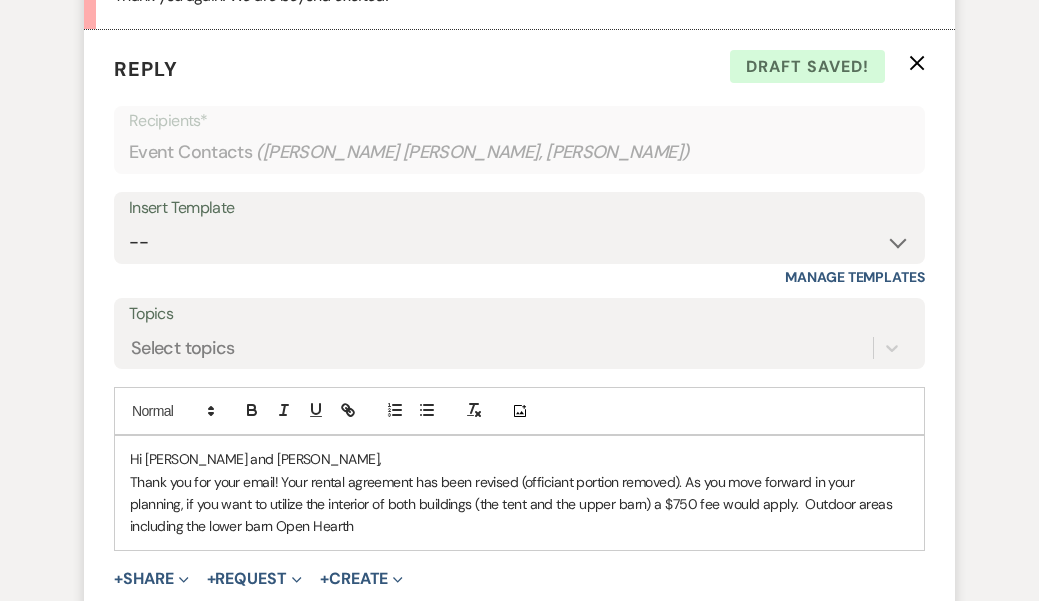 click on "Thank you for your email! Your rental agreement has been revised (officiant portion removed). As you move forward in your planning, if you want to utilize the interior of both buildings (the tent and the upper barn) a $750 fee would apply.  Outdoor areas including the lower barn Open Hearth" at bounding box center (519, 504) 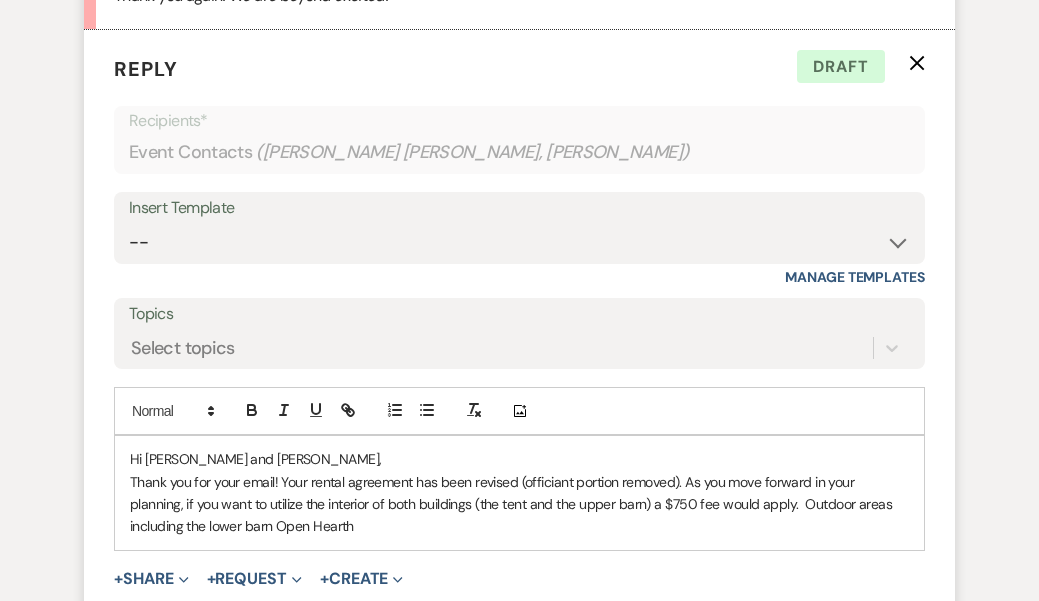 click on "Thank you for your email! Your rental agreement has been revised (officiant portion removed). As you move forward in your planning, if you want to utilize the interior of both buildings (the tent and the upper barn) a $750 fee would apply.  Outdoor areas including the lower barn Open Hearth" at bounding box center (519, 504) 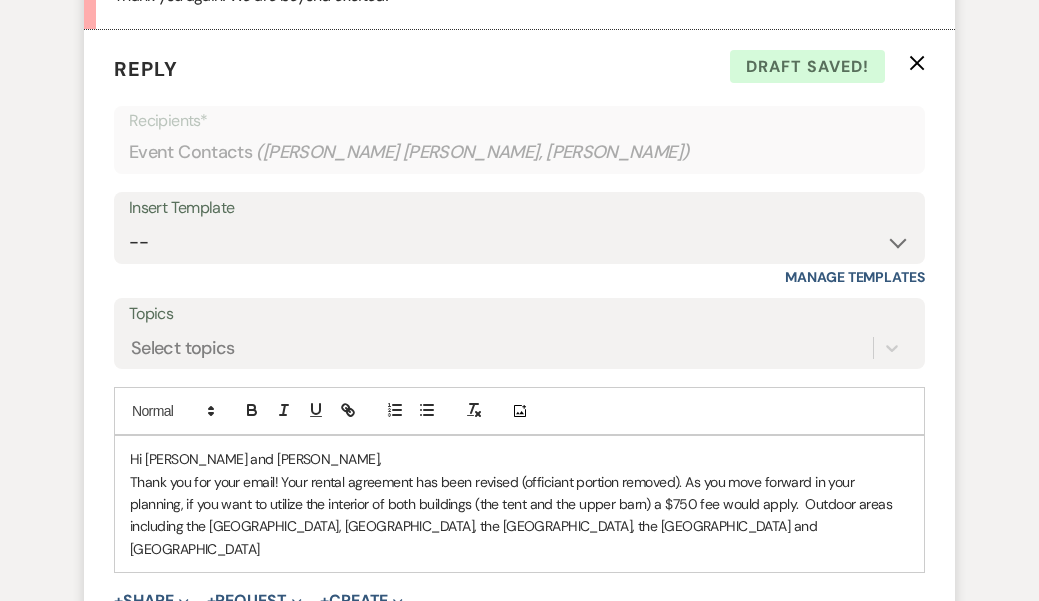 click on "Thank you for your email! Your rental agreement has been revised (officiant portion removed). As you move forward in your planning, if you want to utilize the interior of both buildings (the tent and the upper barn) a $750 fee would apply.  Outdoor areas including the [GEOGRAPHIC_DATA], [GEOGRAPHIC_DATA], the [GEOGRAPHIC_DATA], the [GEOGRAPHIC_DATA] and [GEOGRAPHIC_DATA]" at bounding box center (519, 516) 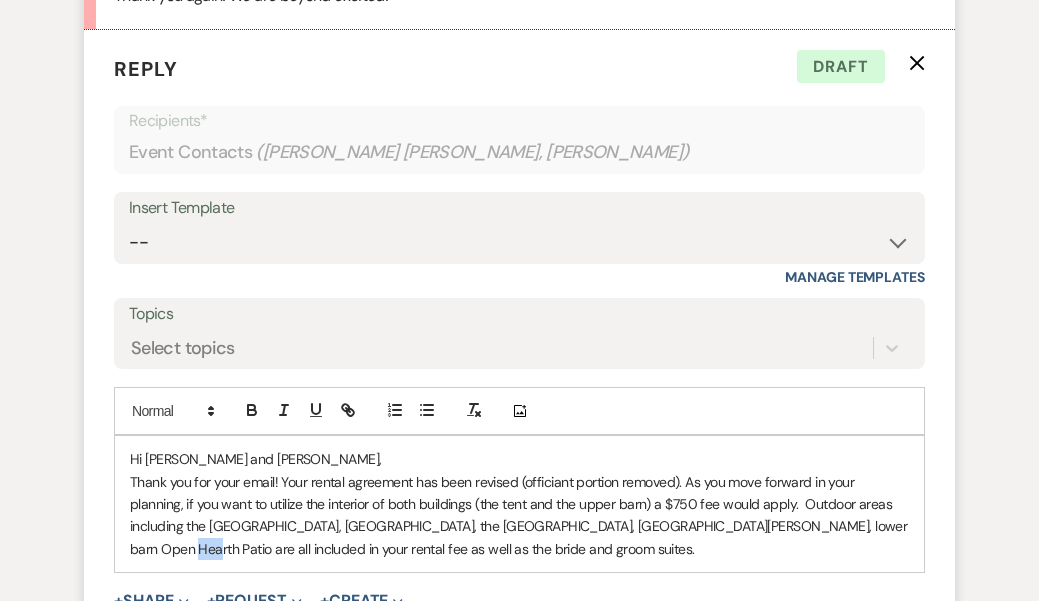 drag, startPoint x: 856, startPoint y: 439, endPoint x: 839, endPoint y: 440, distance: 17.029387 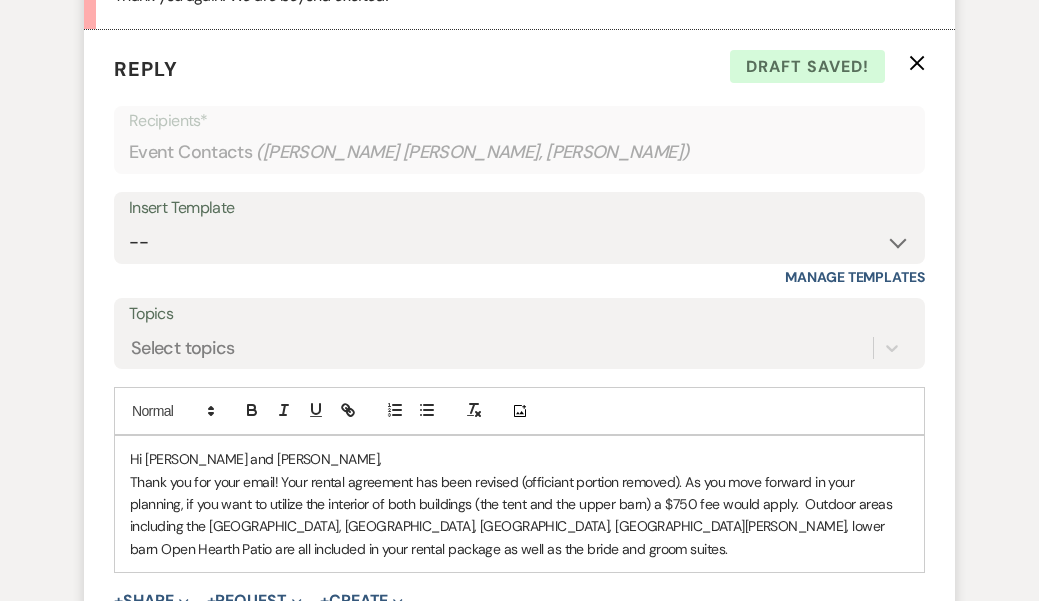 click on "Thank you for your email! Your rental agreement has been revised (officiant portion removed). As you move forward in your planning, if you want to utilize the interior of both buildings (the tent and the upper barn) a $750 fee would apply.  Outdoor areas including the [GEOGRAPHIC_DATA], [GEOGRAPHIC_DATA], [GEOGRAPHIC_DATA], [GEOGRAPHIC_DATA][PERSON_NAME], lower barn Open Hearth Patio are all included in your rental package as well as the bride and groom suites." at bounding box center (519, 516) 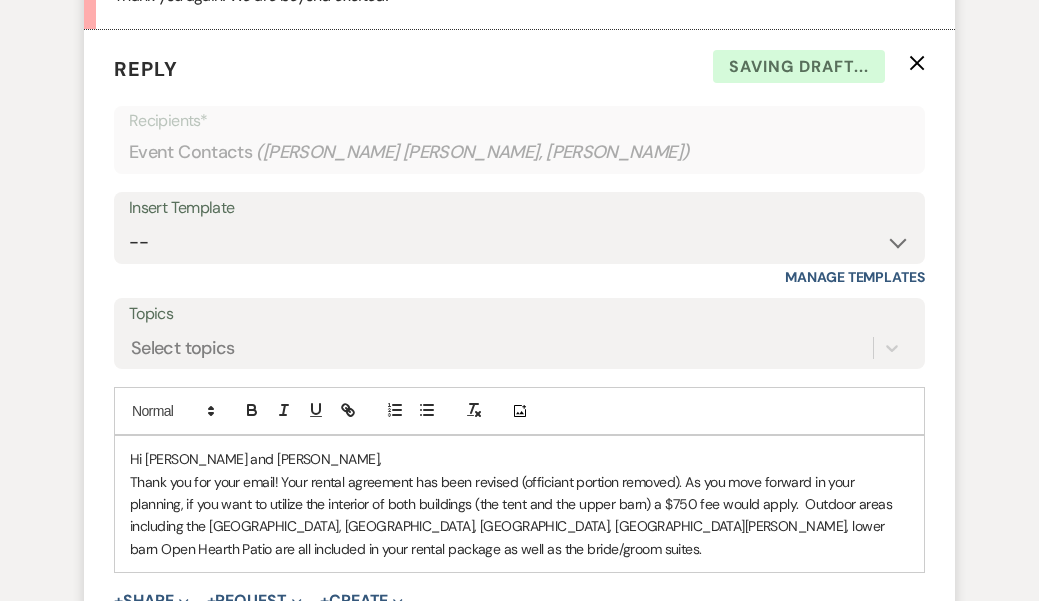 click on "Thank you for your email! Your rental agreement has been revised (officiant portion removed). As you move forward in your planning, if you want to utilize the interior of both buildings (the tent and the upper barn) a $750 fee would apply.  Outdoor areas including the [GEOGRAPHIC_DATA], [GEOGRAPHIC_DATA], [GEOGRAPHIC_DATA], [GEOGRAPHIC_DATA][PERSON_NAME], lower barn Open Hearth Patio are all included in your rental package as well as the bride/groom suites." at bounding box center [519, 516] 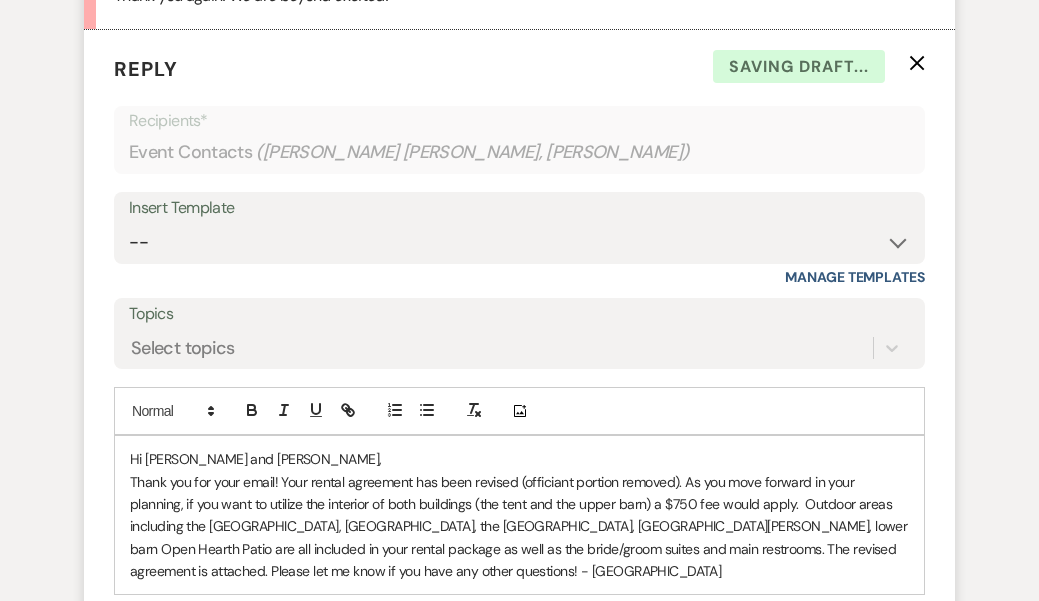 click on "+  Share Expand" at bounding box center [151, 623] 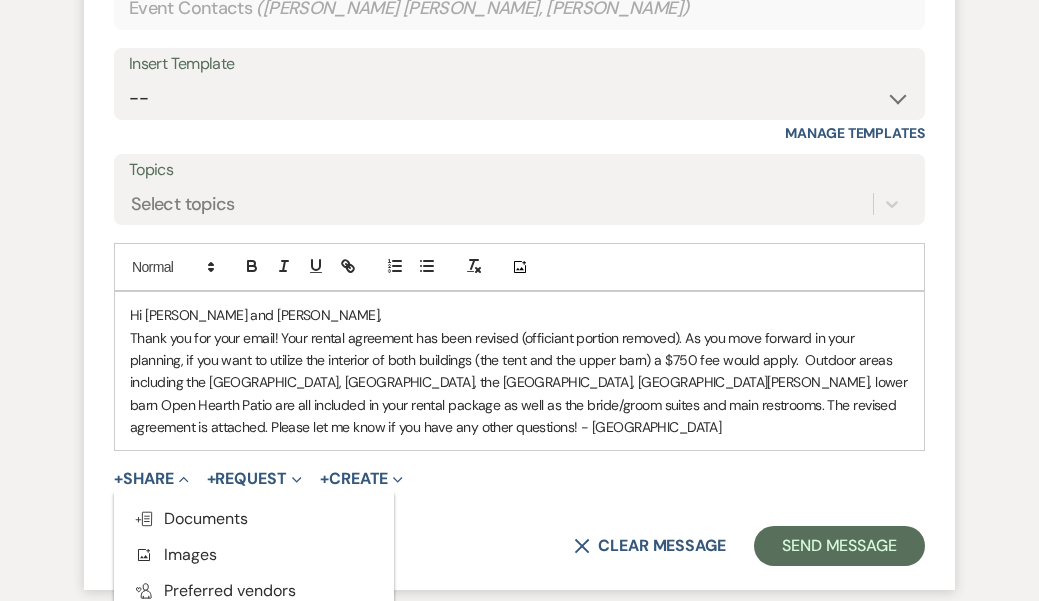 scroll, scrollTop: 3528, scrollLeft: 0, axis: vertical 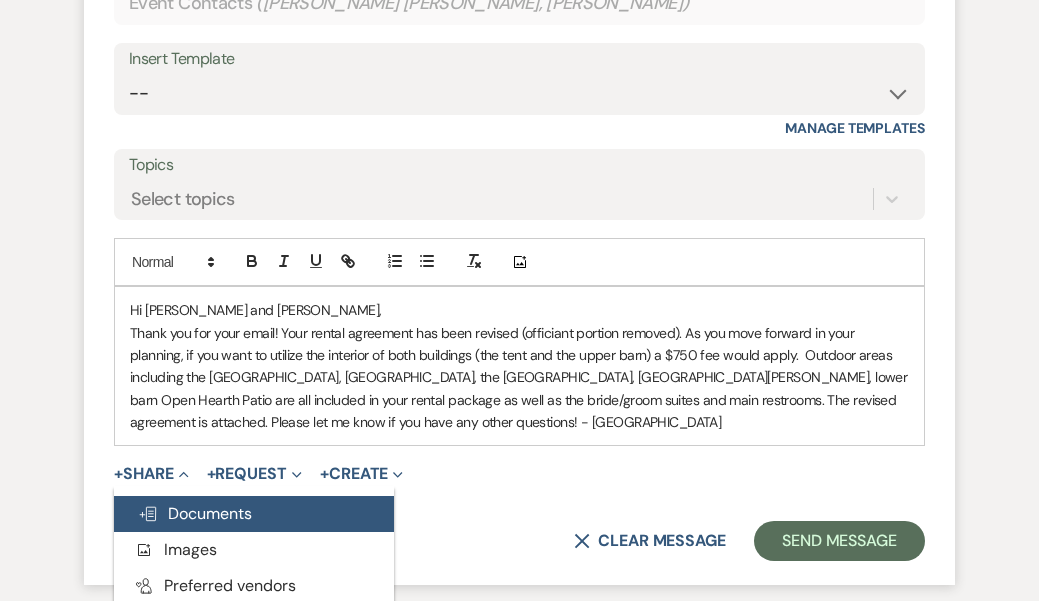 click on "Doc Upload Documents" at bounding box center (195, 513) 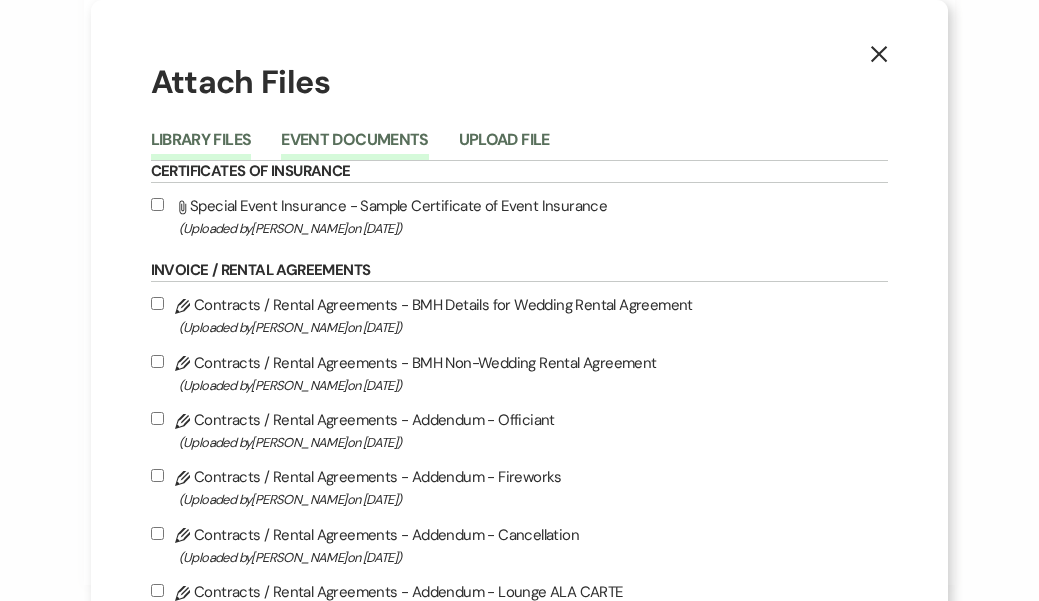 click on "Event Documents" at bounding box center (354, 146) 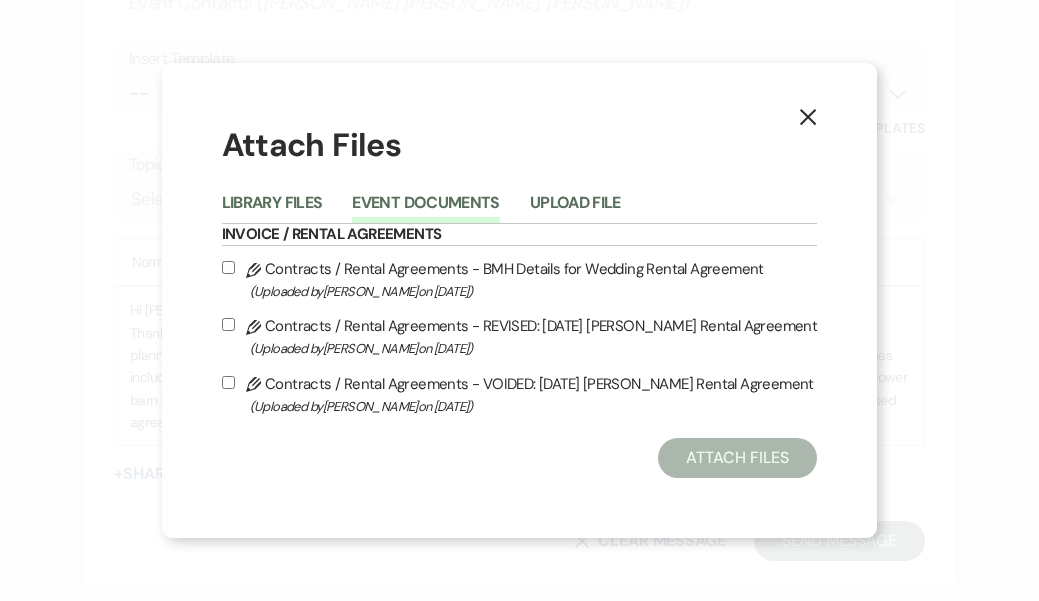 click on "Pencil Contracts / Rental Agreements - REVISED: [DATE] [PERSON_NAME] Rental Agreement (Uploaded by  [PERSON_NAME]  on   [DATE] )" at bounding box center (228, 324) 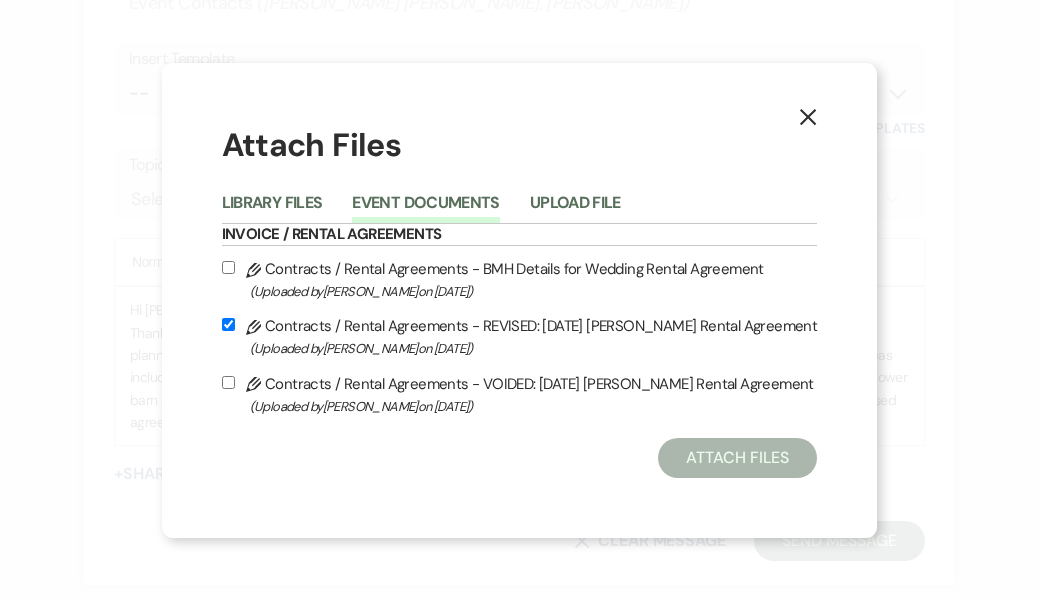 checkbox on "true" 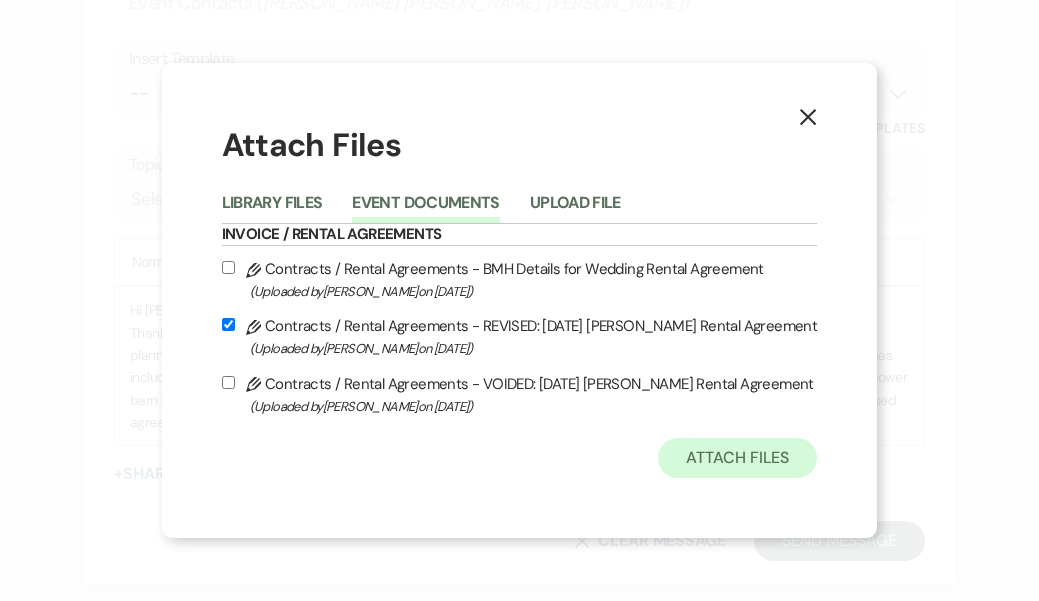 click on "Attach Files" at bounding box center [737, 458] 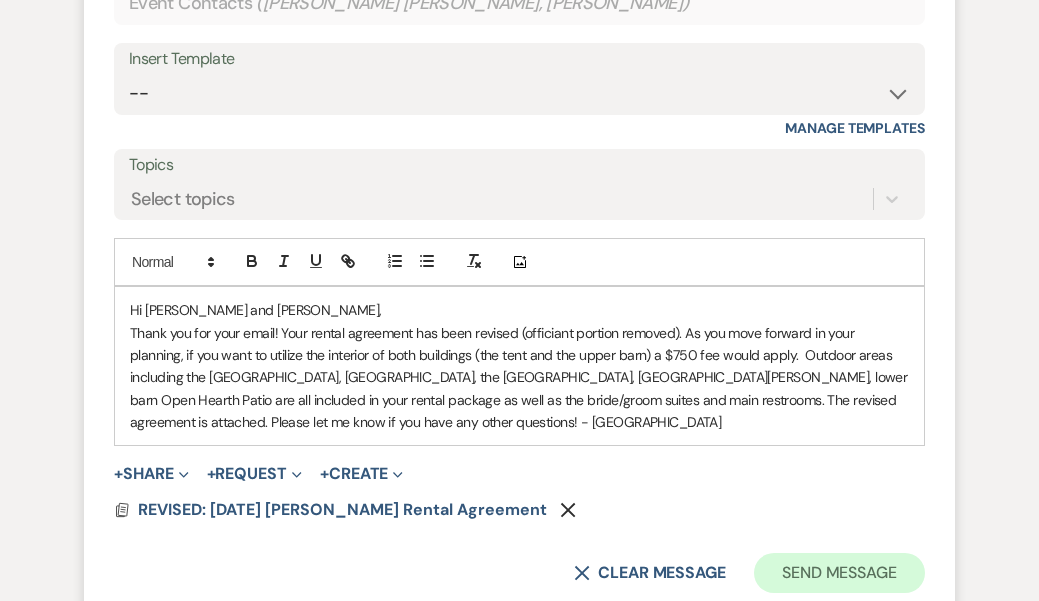 click on "Send Message" at bounding box center (839, 573) 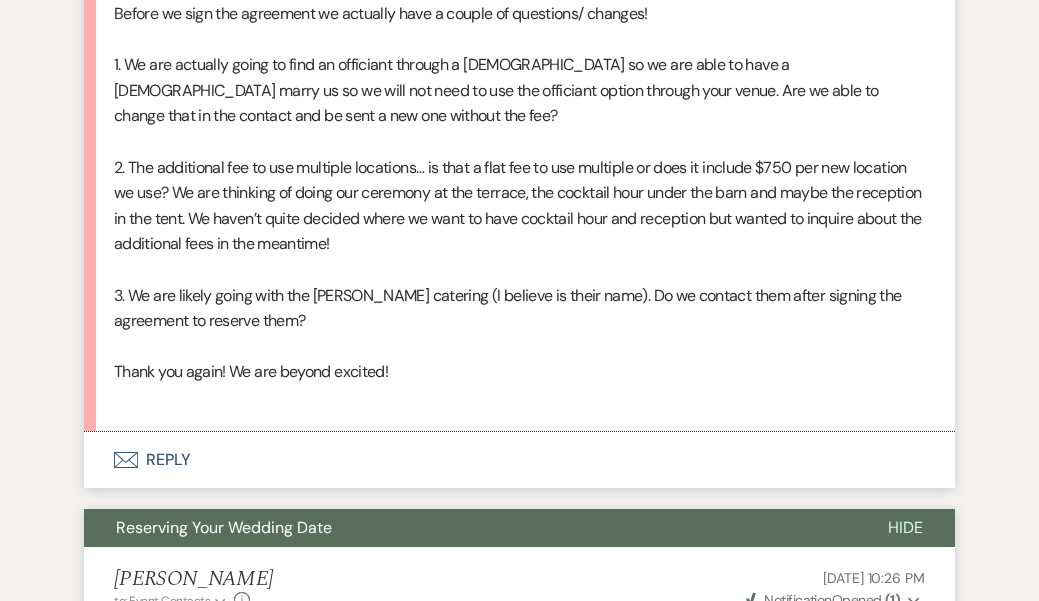 scroll, scrollTop: 1727, scrollLeft: 0, axis: vertical 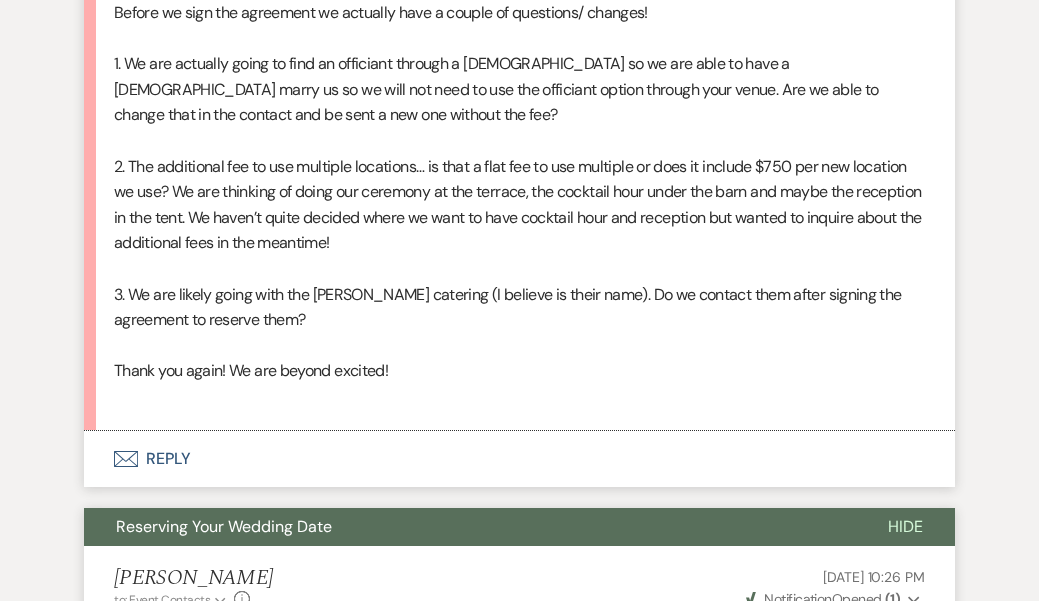 click on "Envelope Reply" at bounding box center (519, 459) 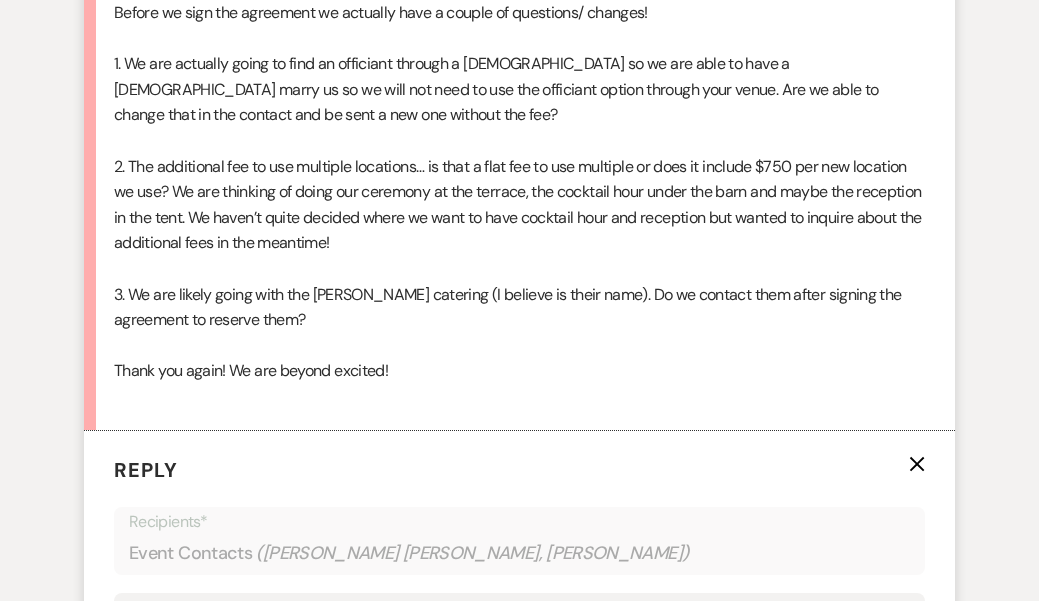 scroll, scrollTop: 2124, scrollLeft: 0, axis: vertical 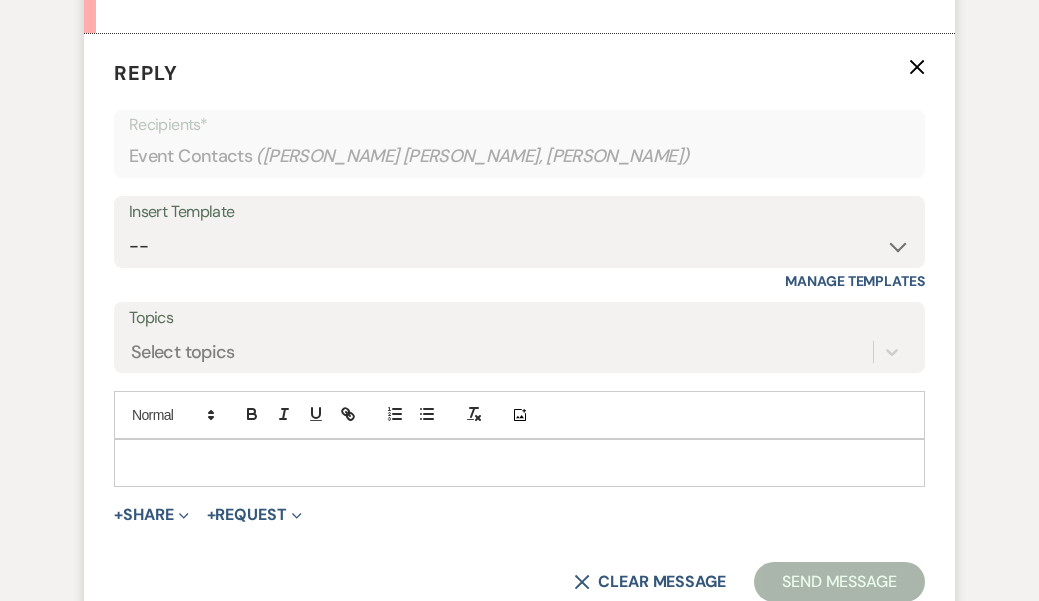 click at bounding box center [519, 463] 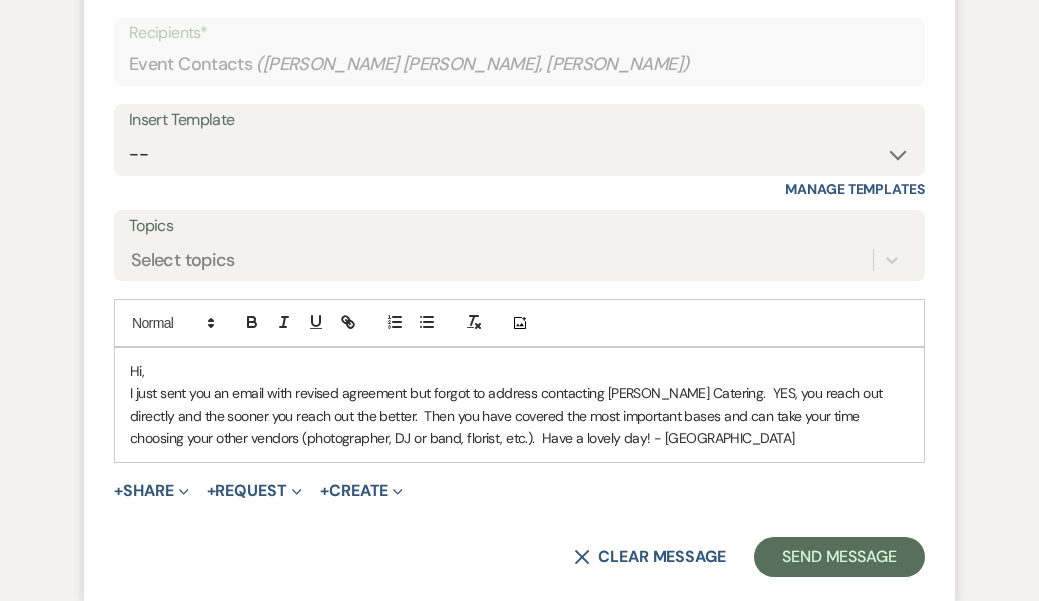 scroll, scrollTop: 2219, scrollLeft: 0, axis: vertical 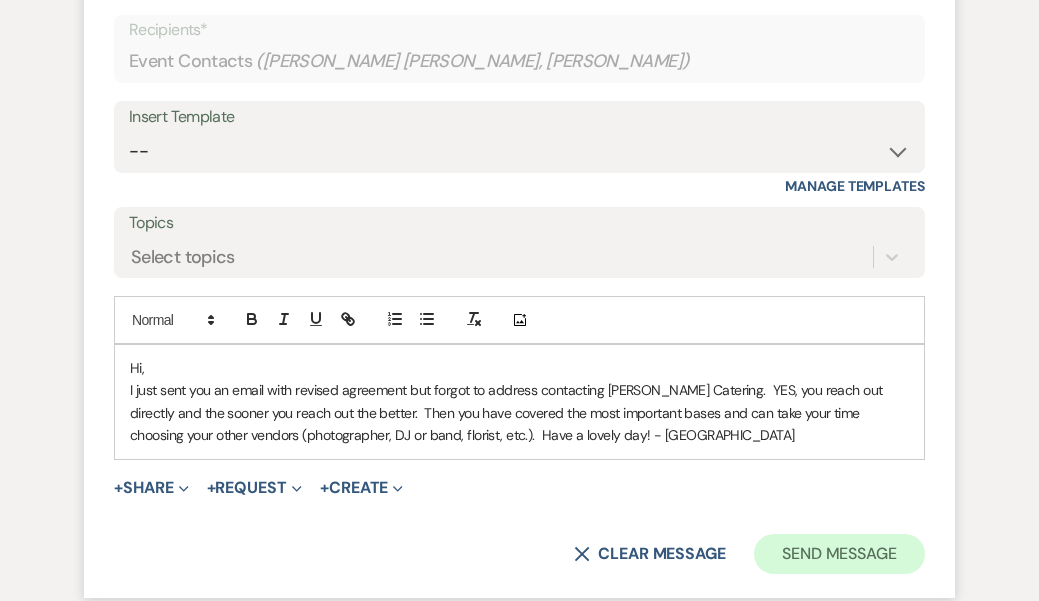 click on "Send Message" at bounding box center [839, 554] 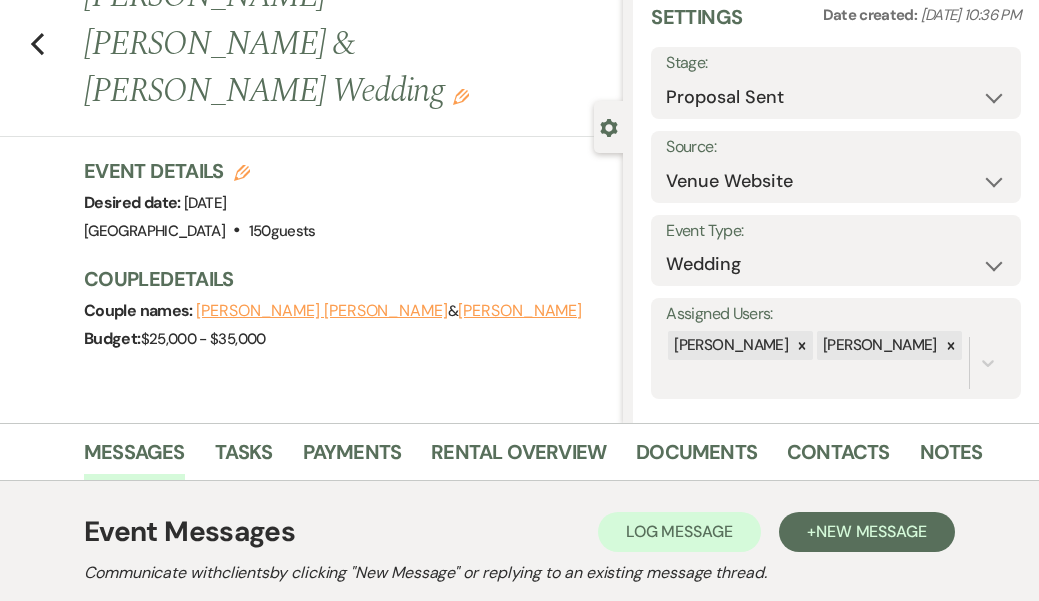 scroll, scrollTop: 13, scrollLeft: 0, axis: vertical 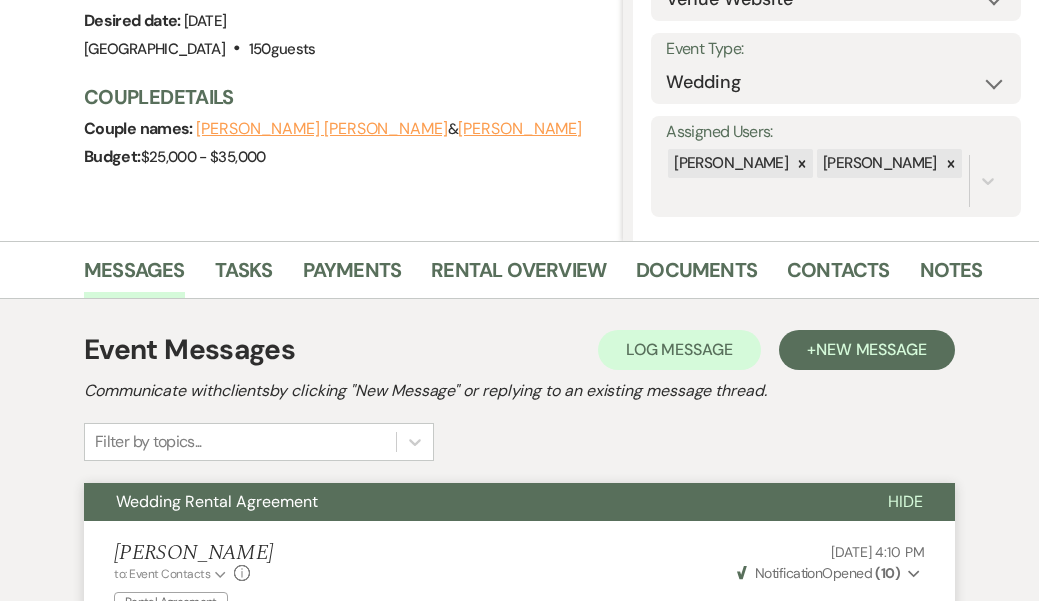 select on "8" 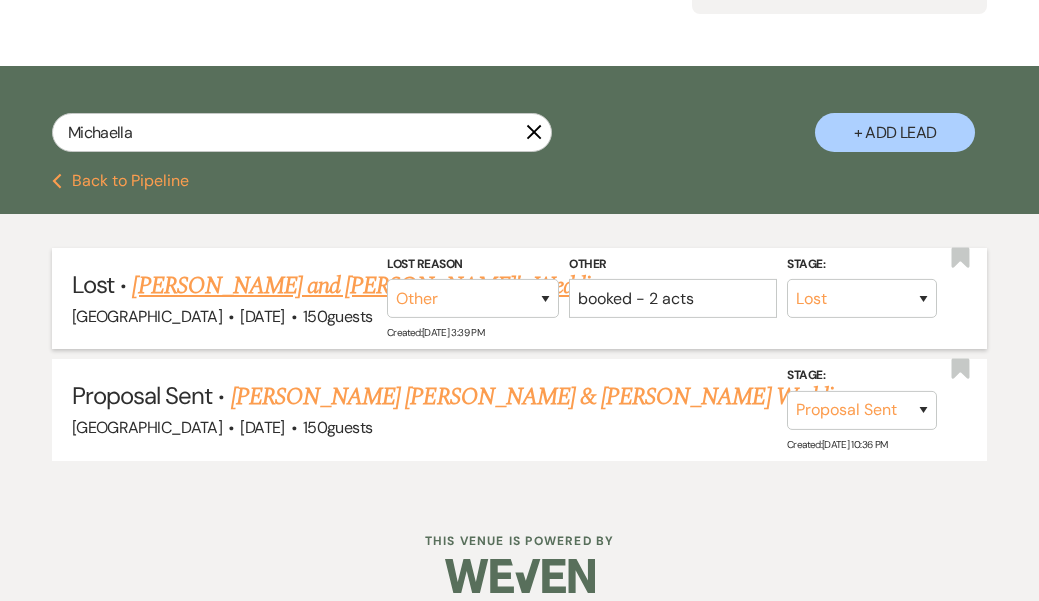 scroll, scrollTop: 261, scrollLeft: 0, axis: vertical 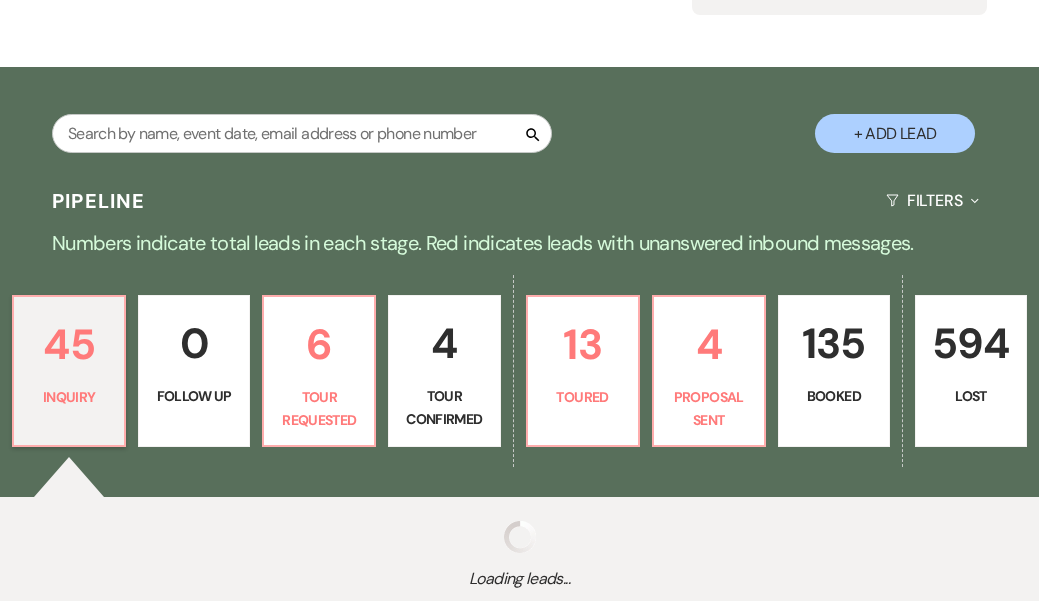 type 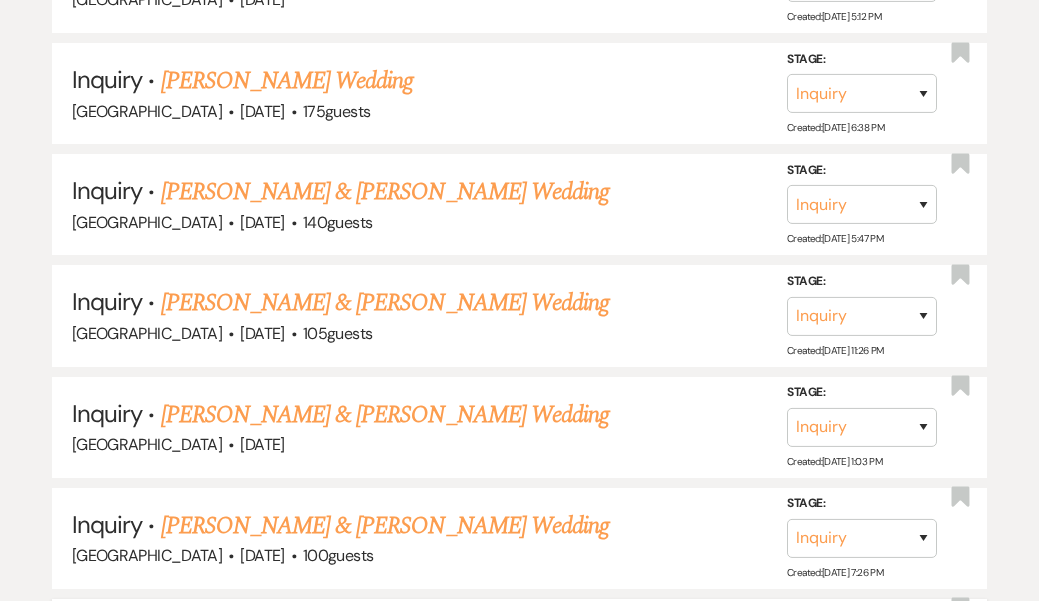 scroll, scrollTop: 3404, scrollLeft: 0, axis: vertical 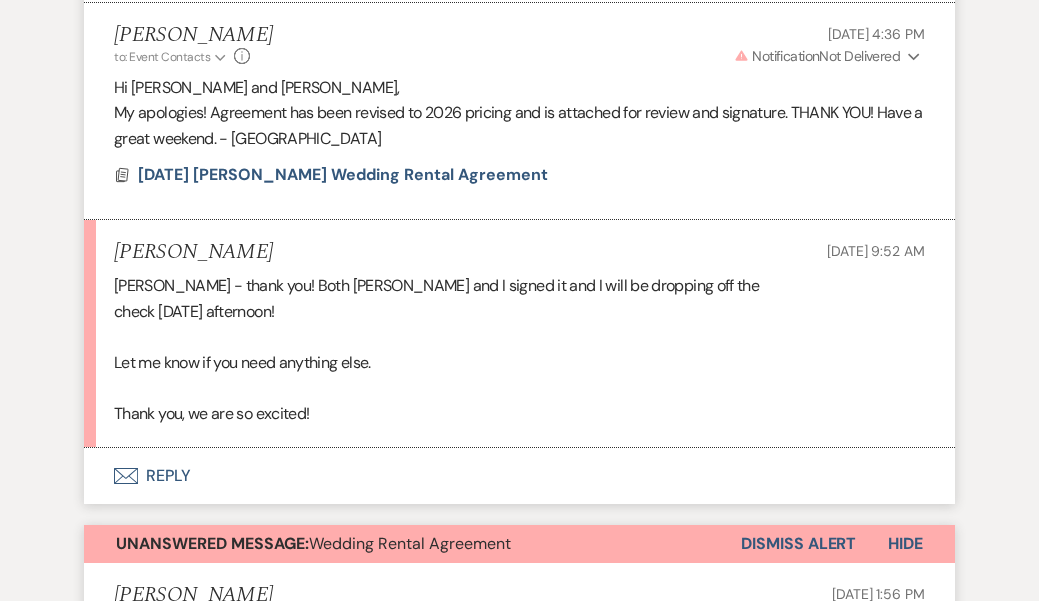 click on "Envelope Reply" at bounding box center [519, 476] 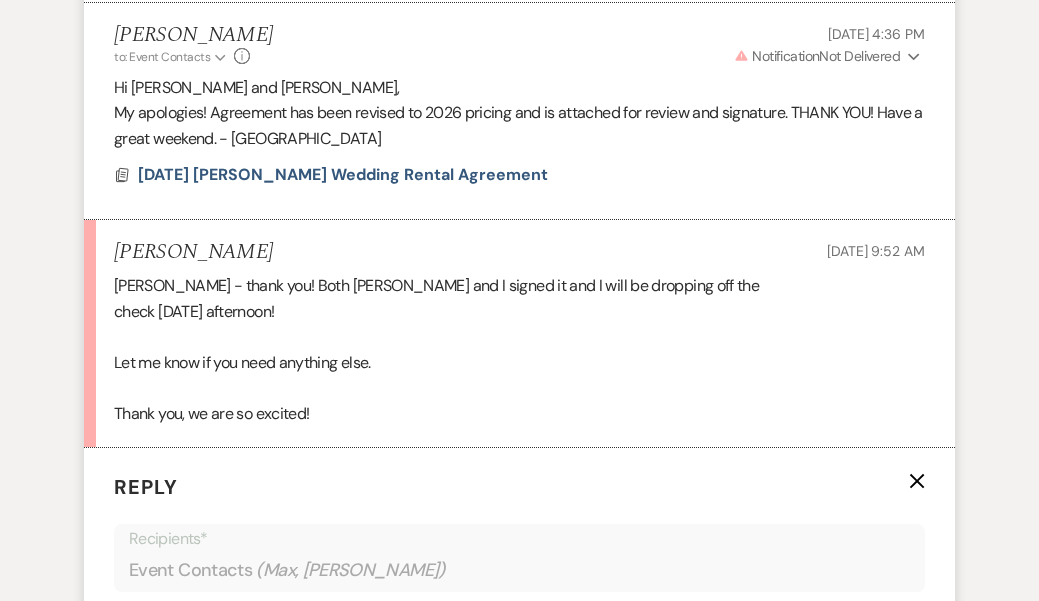 click on "Messages Tasks Payments Rental Overview Documents Contacts Notes Event Messages   Log Log Message +  New Message Communicate with  clients  by clicking "New Message" or replying to an existing message thread. Filter by topics... Unanswered Message:  Reserving Your Wedding Date Dismiss Alert Hide Aimee Farrell to: Event Contacts Expand Info Jul 11, 2025, 11:53 AM Weven Check Notification  Opened   ( 15 ) Expand Hi Allie, We’re so happy you’re choosing us!   It is a two-step process to reserve your date:  1.      I am attaching the Details for Rental Agreement sheet, which tells us the details needed to have the rental agreement prepared.  Please complete within two days of receipt of this email.  If you are unsure of any details, you are welcome to write what you are leaning towards and include a "TBD" after it (To Be Determined).  2.      Once received, the "official" rental agreement will be prepared and emailed to you to review.  3.  	 The date of        Aimee Farrell Docs" at bounding box center [519, 353] 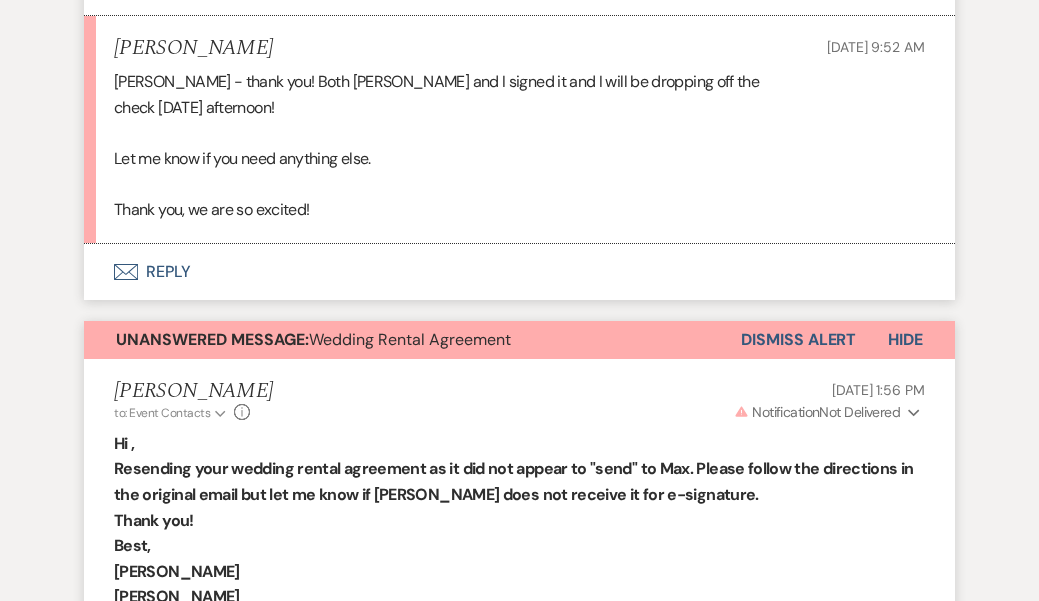 scroll, scrollTop: 2862, scrollLeft: 0, axis: vertical 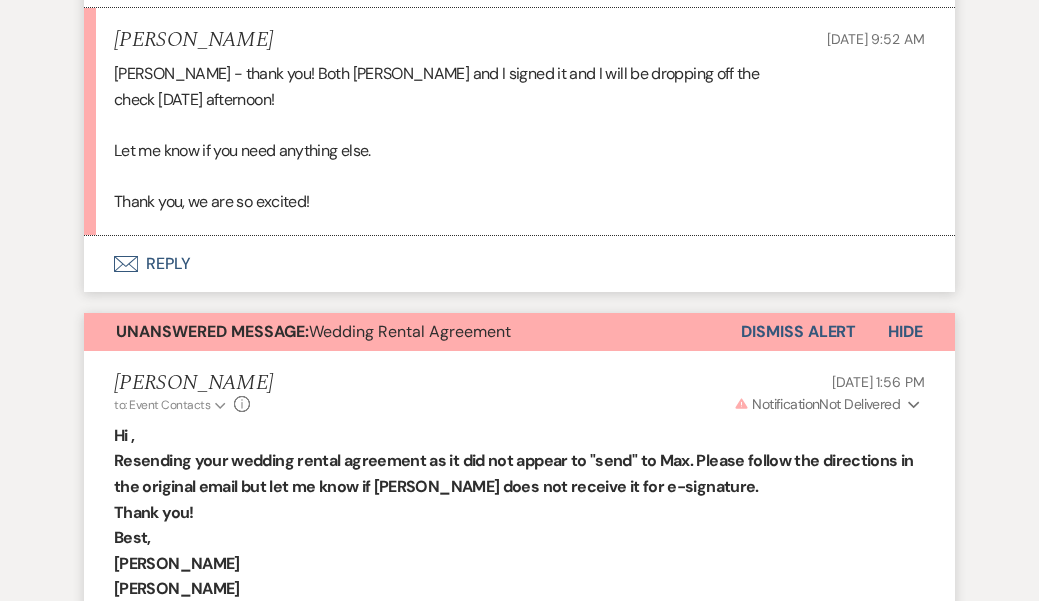 click on "Dismiss Alert" at bounding box center [798, 332] 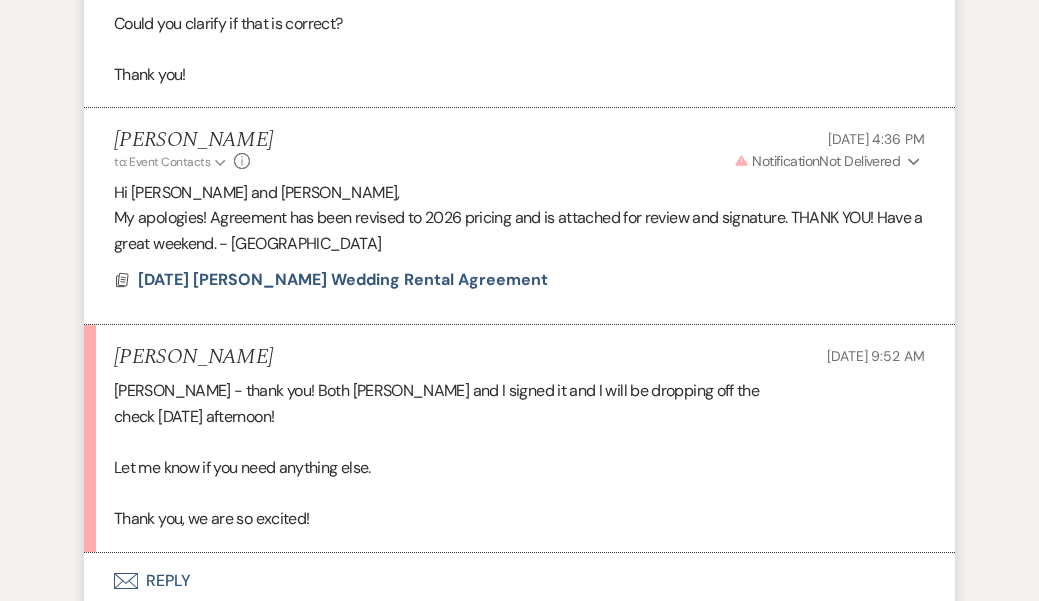 scroll, scrollTop: 2550, scrollLeft: 0, axis: vertical 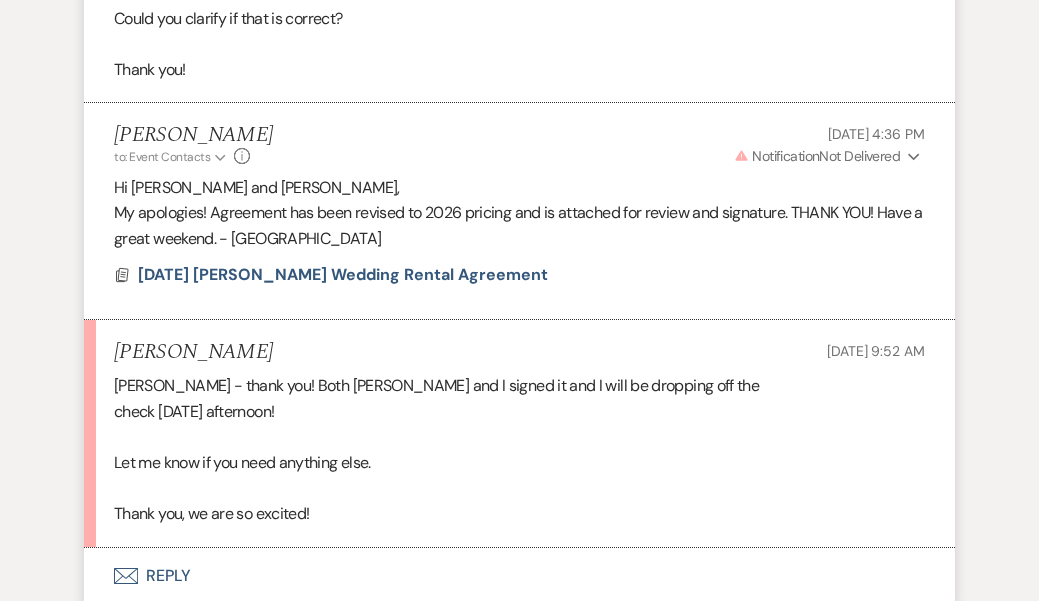 click on "Envelope Reply" at bounding box center (519, 576) 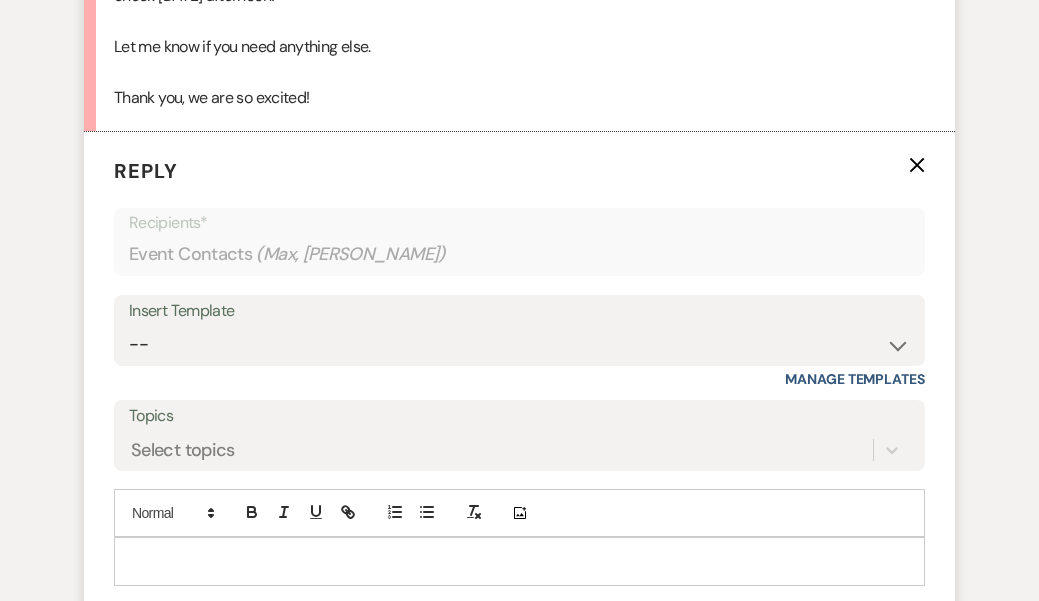 scroll, scrollTop: 2975, scrollLeft: 0, axis: vertical 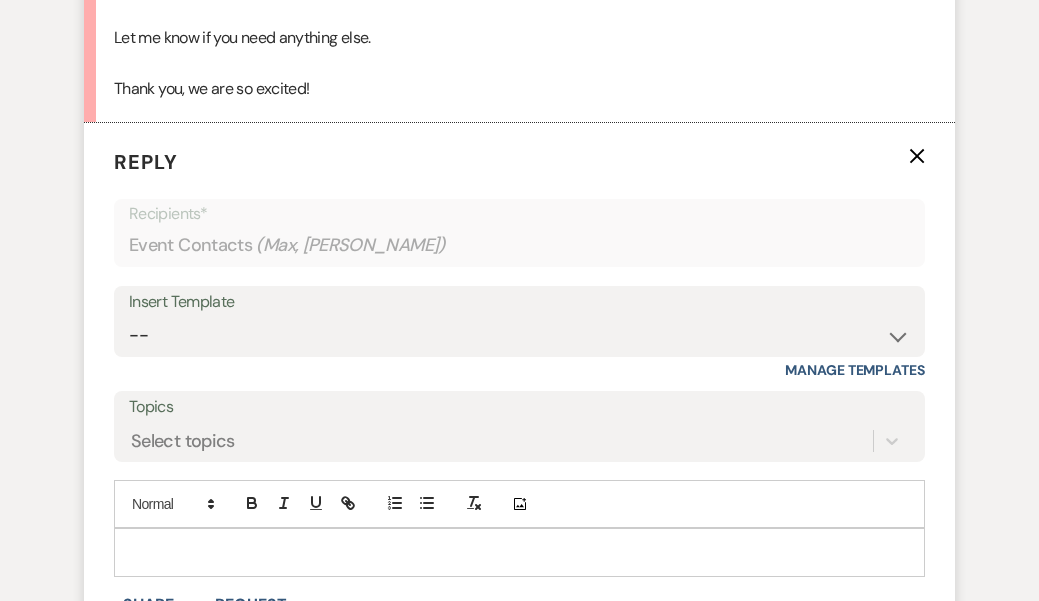 click at bounding box center [519, 552] 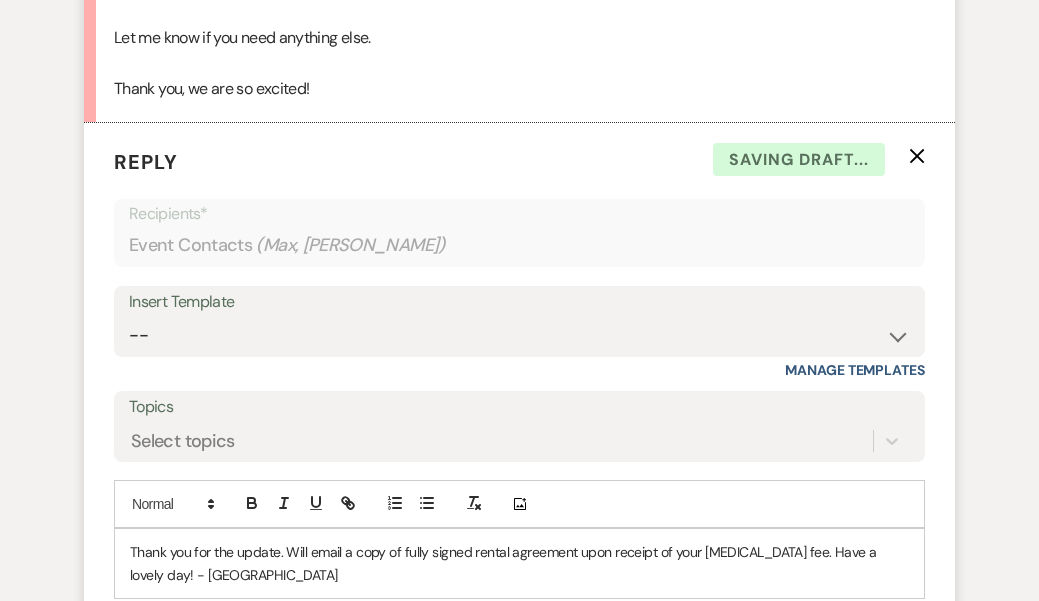 click on "Thank you for the update. Will email a copy of fully signed rental agreement upon receipt of your retainer fee. Have a lovely day! - Nancy" at bounding box center (519, 563) 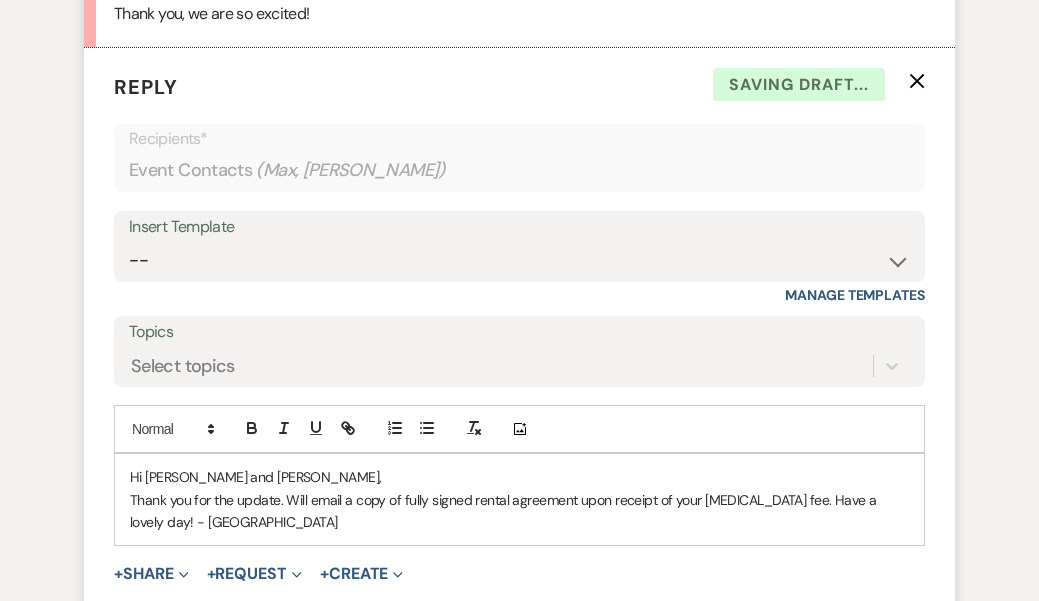 scroll, scrollTop: 3080, scrollLeft: 0, axis: vertical 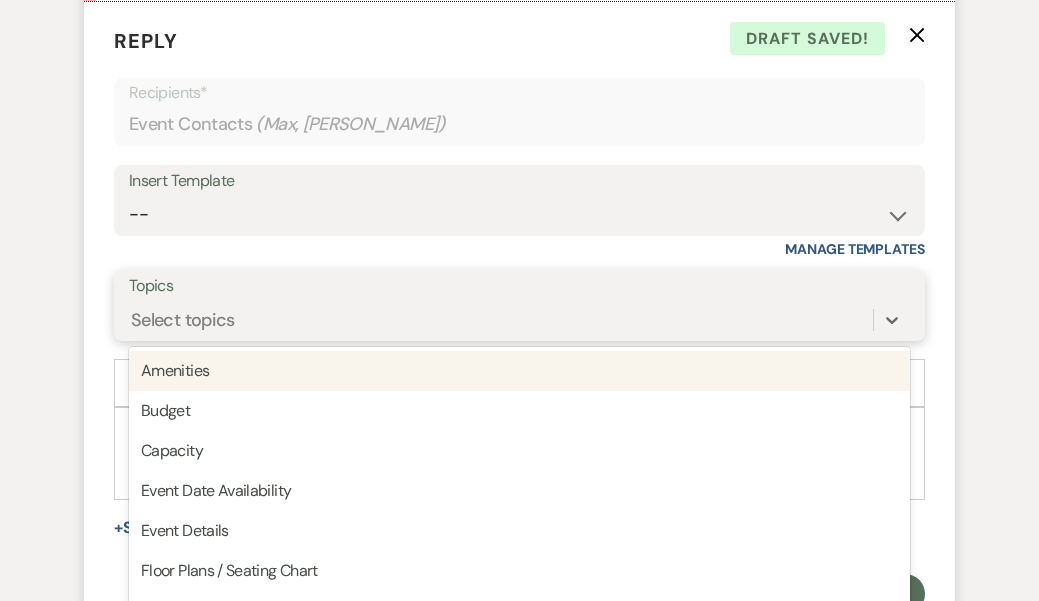 click on "Select topics" at bounding box center [501, 320] 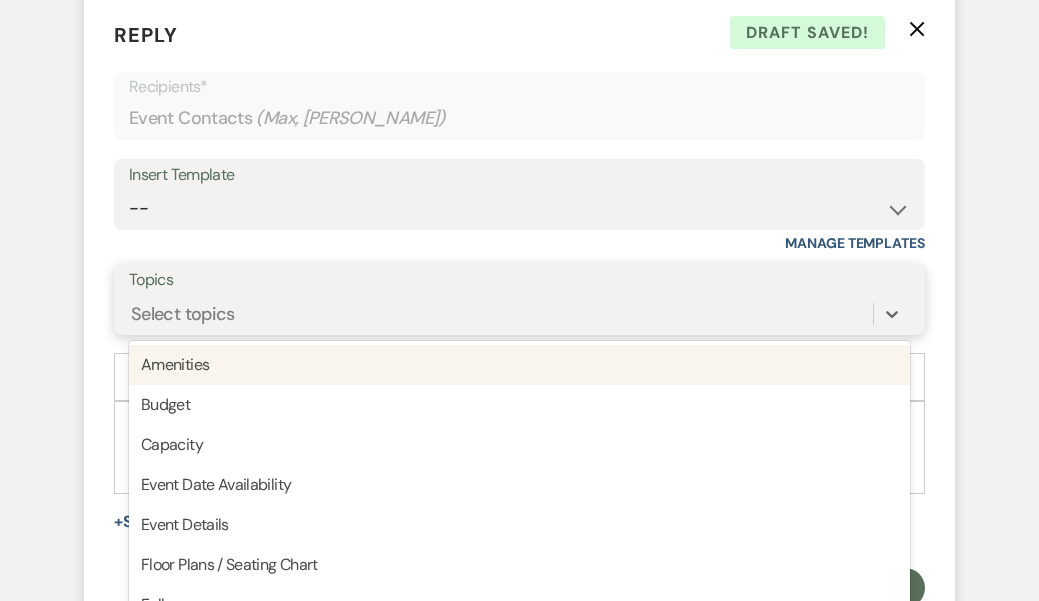 scroll, scrollTop: 3105, scrollLeft: 0, axis: vertical 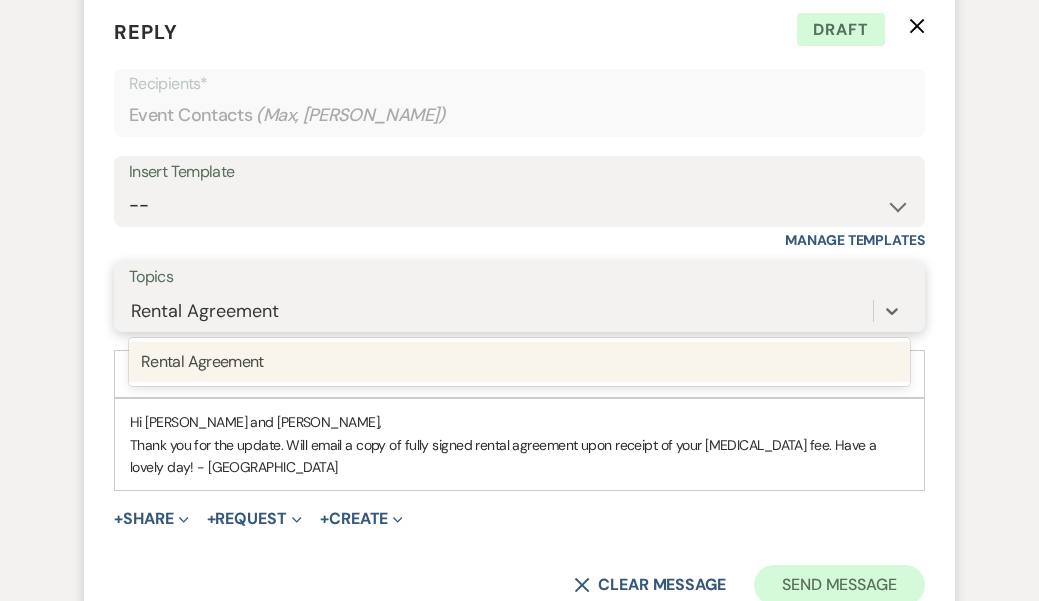 type on "Rental Agreement" 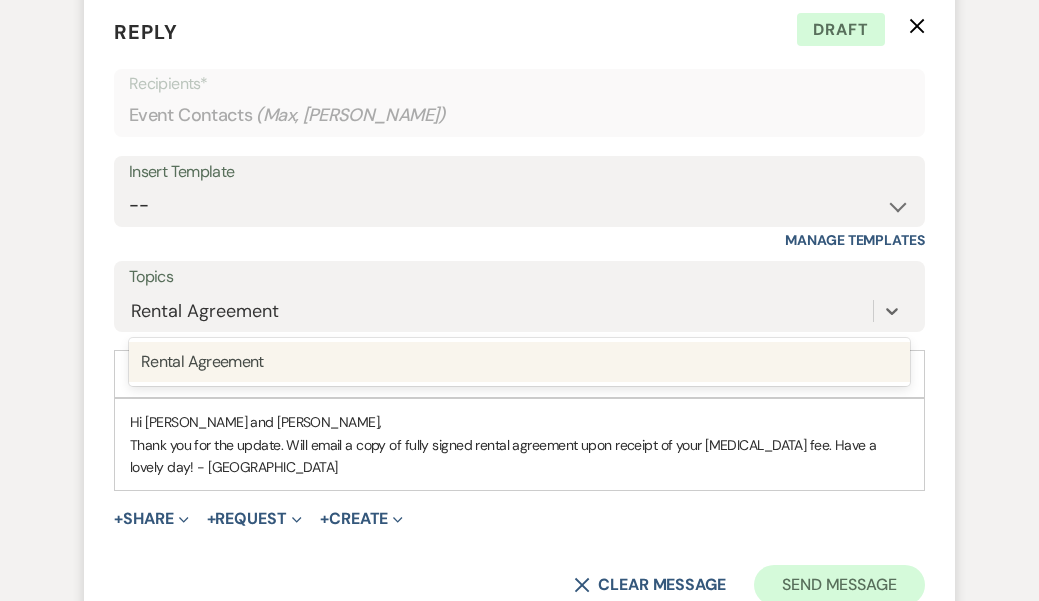 type 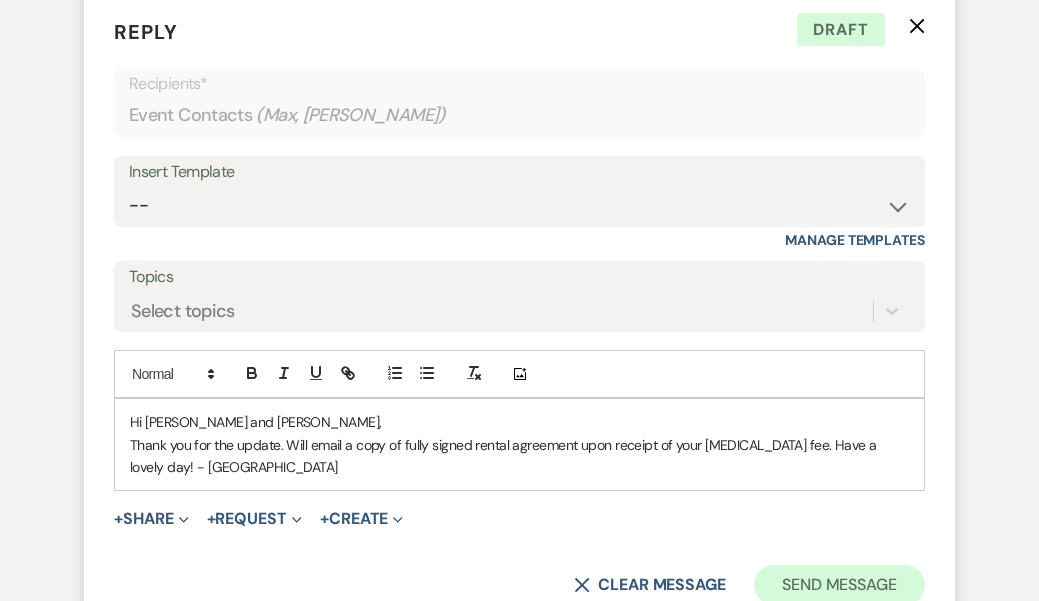 click on "Send Message" at bounding box center (839, 585) 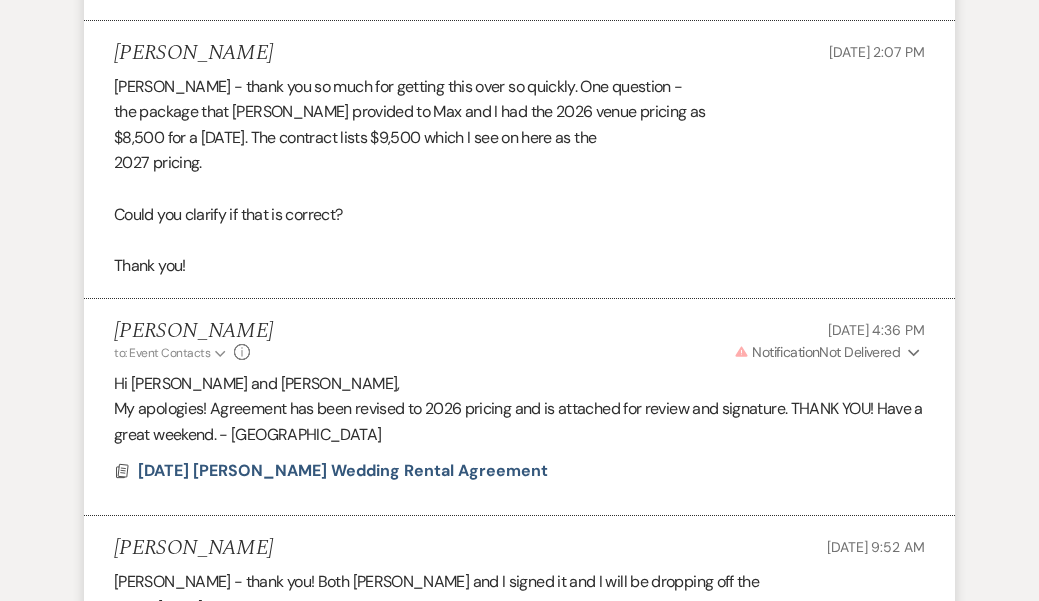 scroll, scrollTop: 2313, scrollLeft: 0, axis: vertical 